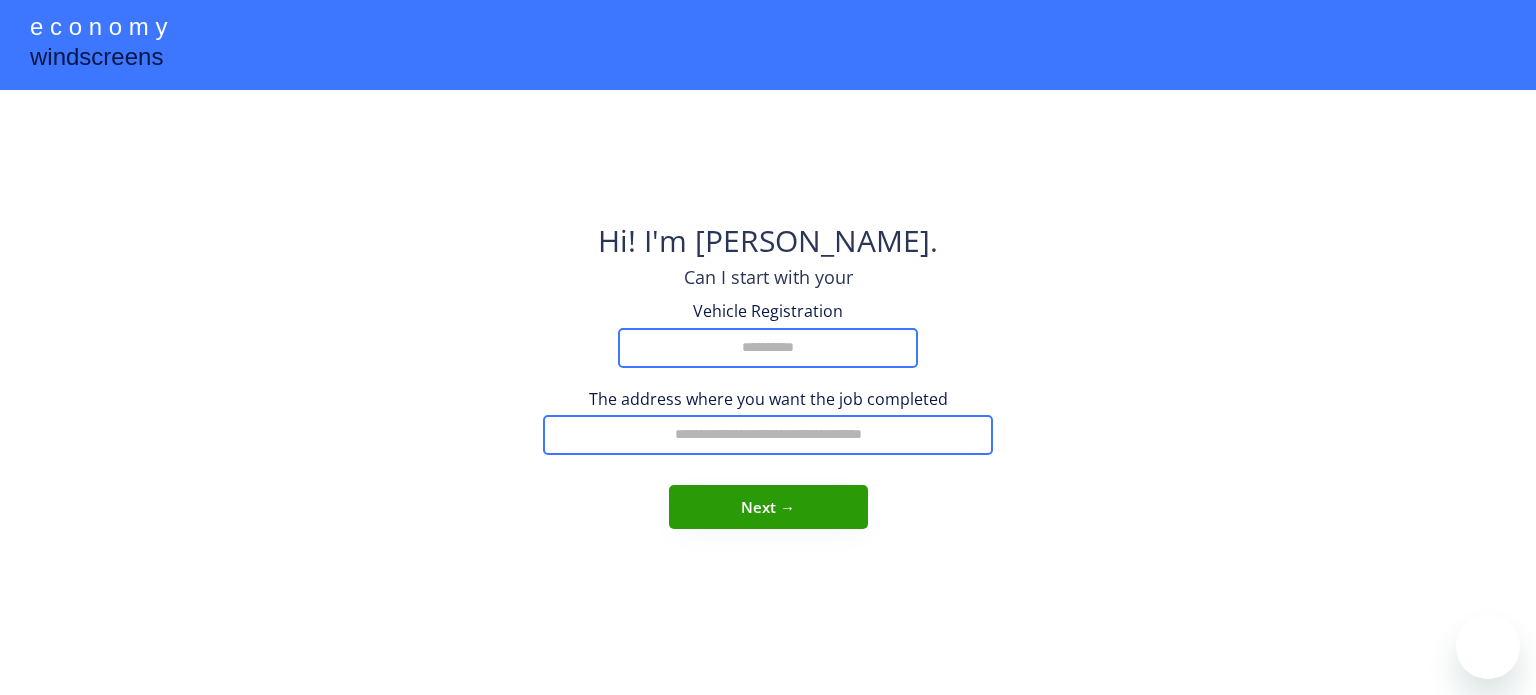 scroll, scrollTop: 0, scrollLeft: 0, axis: both 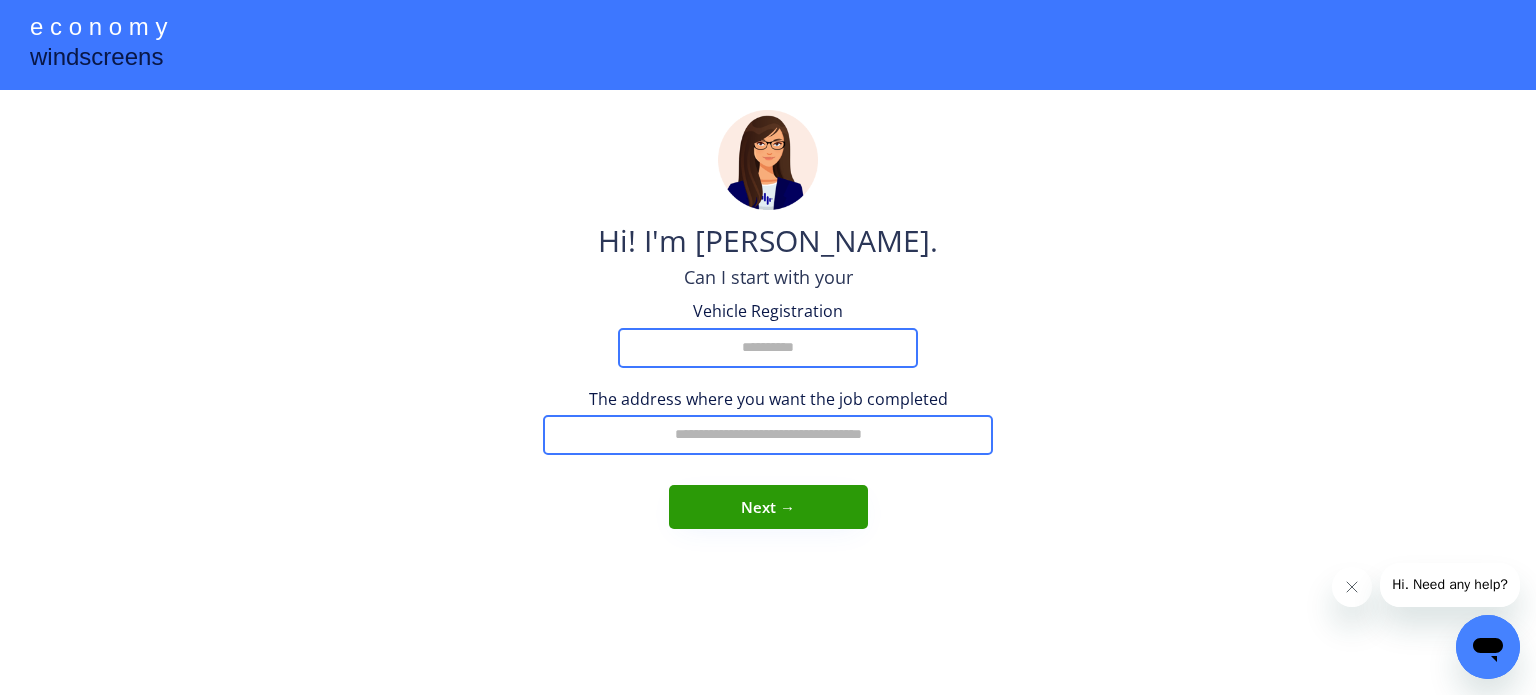 click at bounding box center (768, 348) 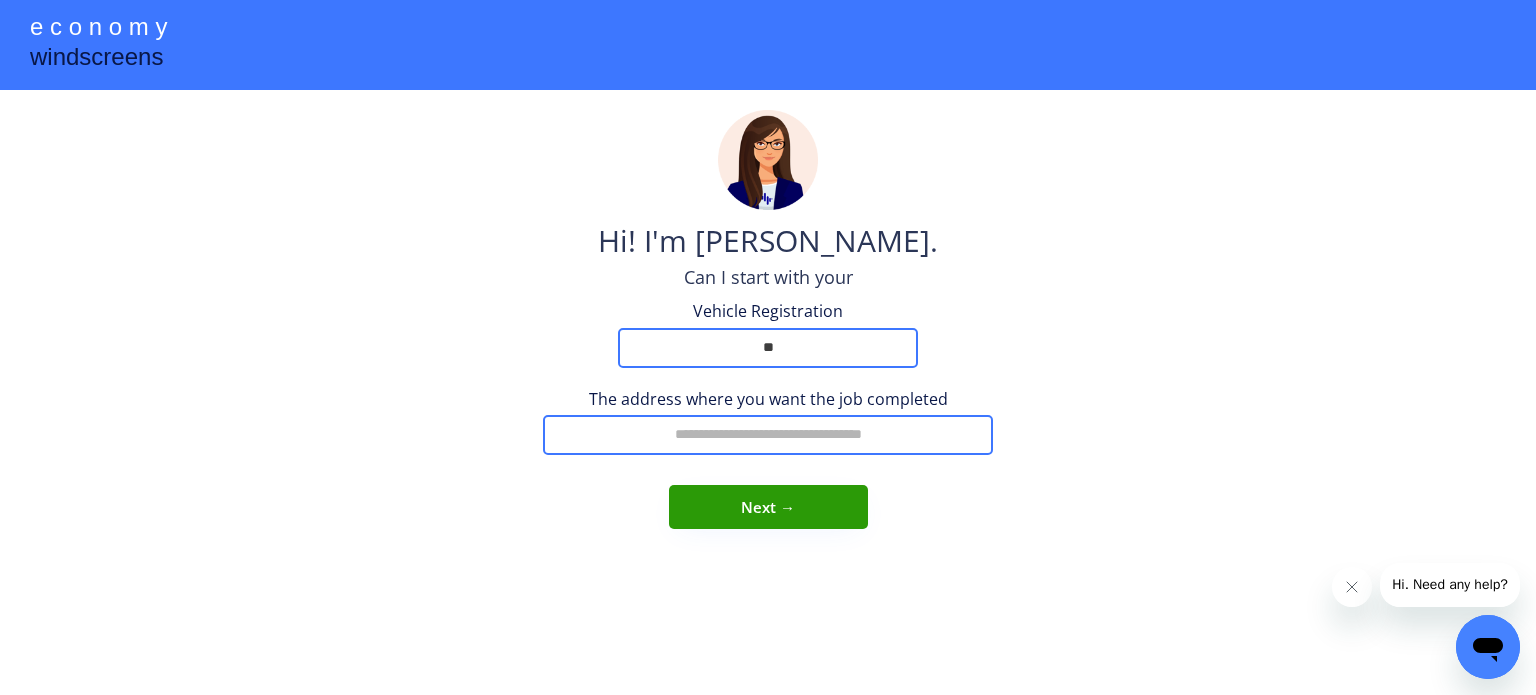 click at bounding box center (768, 348) 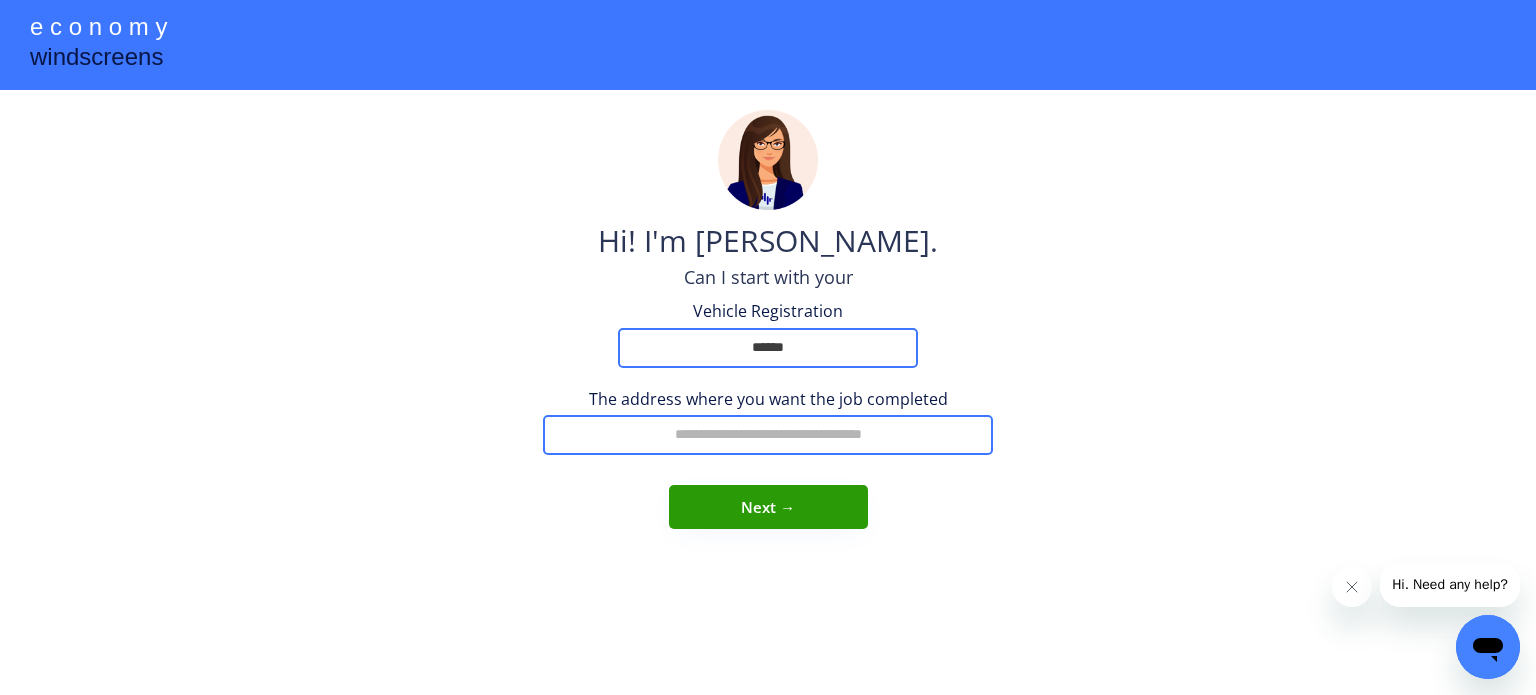 type on "******" 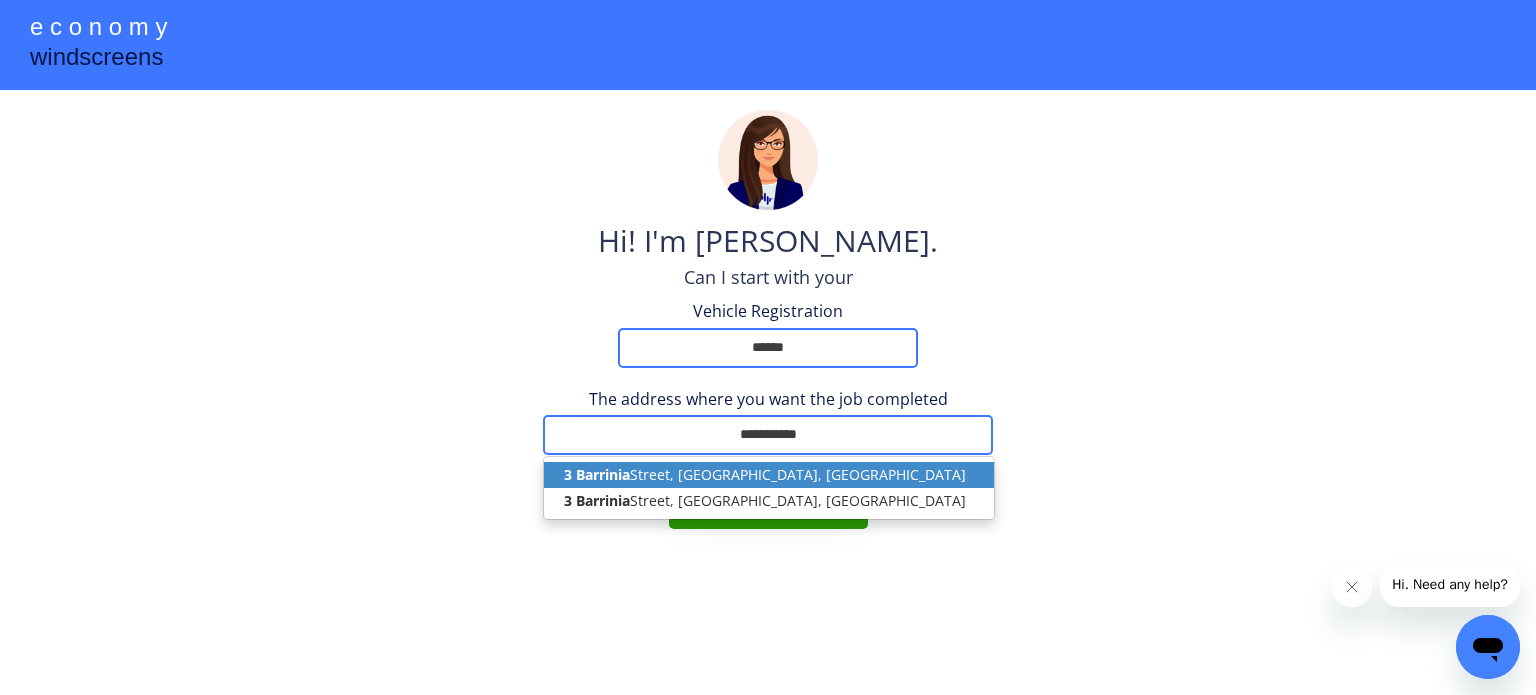 click on "[STREET_ADDRESS]" at bounding box center [769, 475] 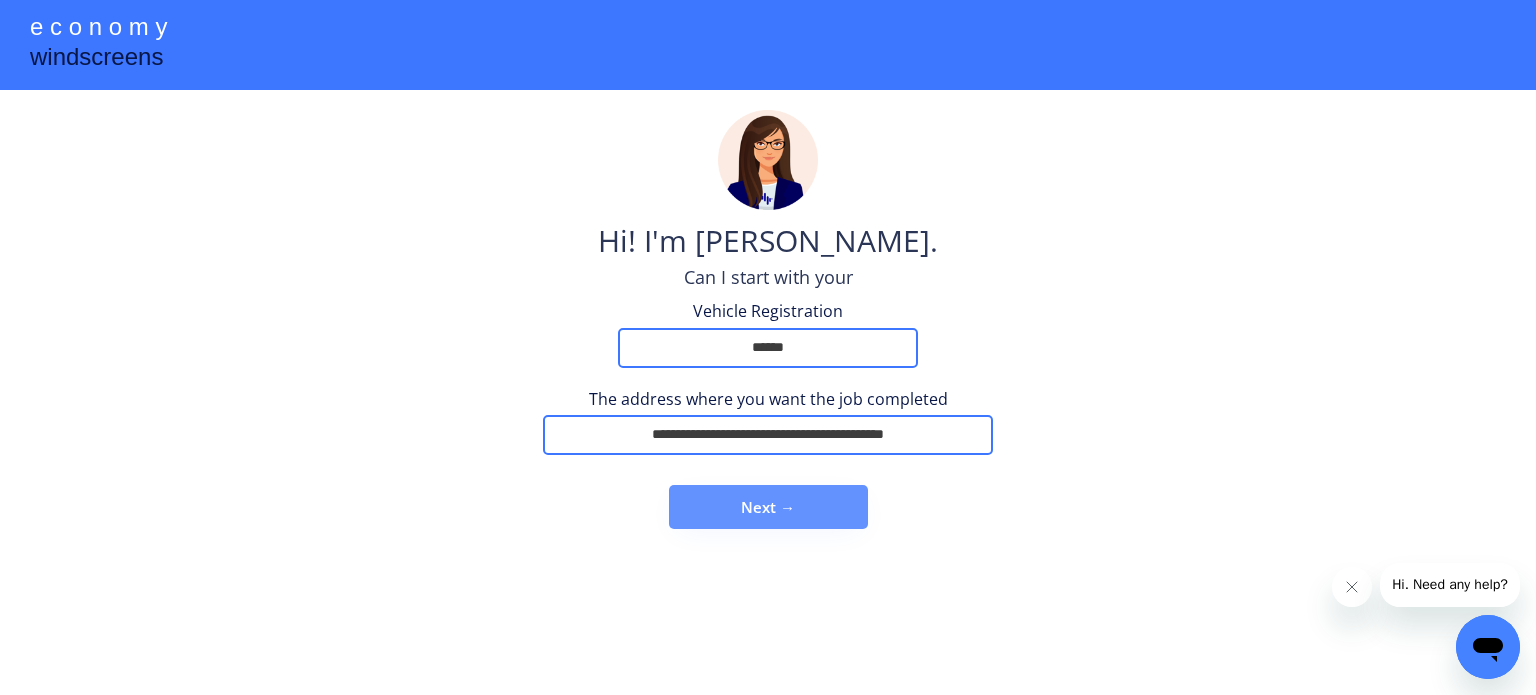 type on "**********" 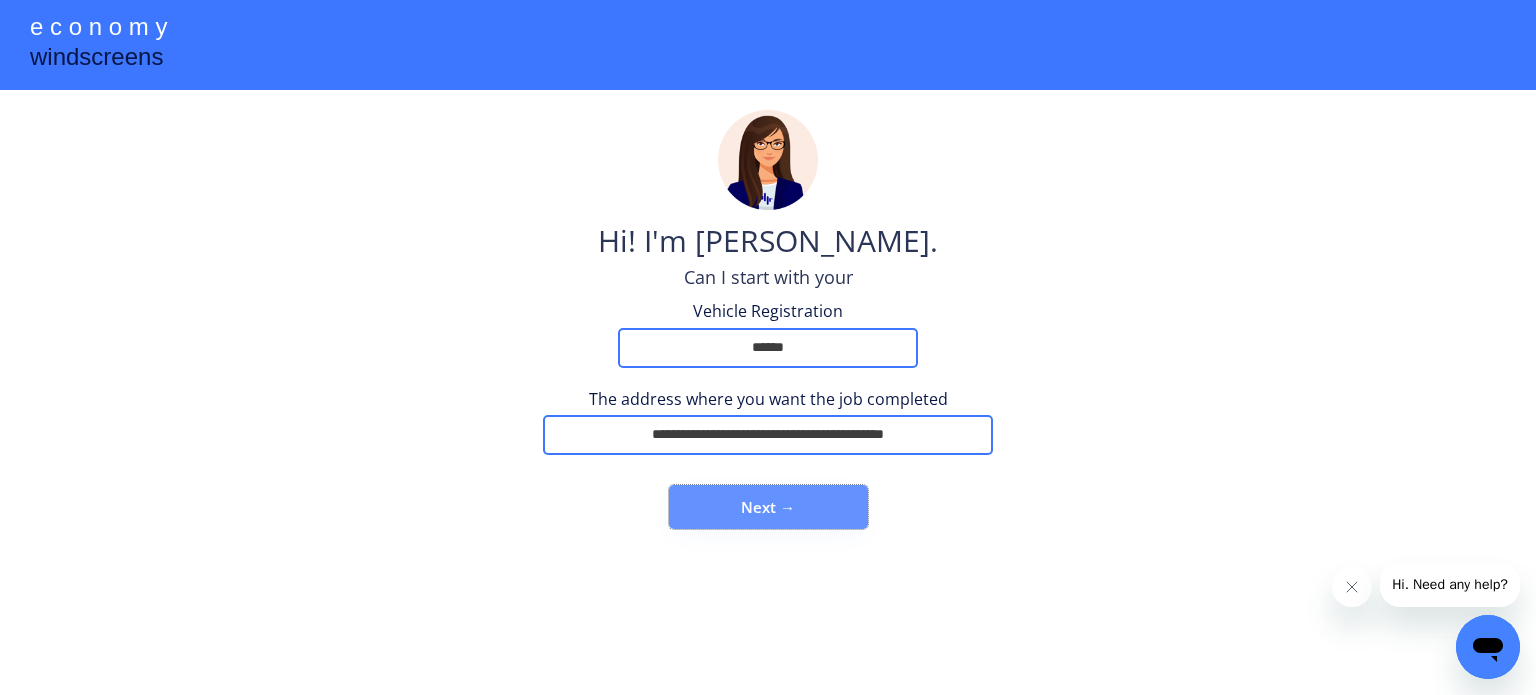 click on "Next    →" at bounding box center [768, 507] 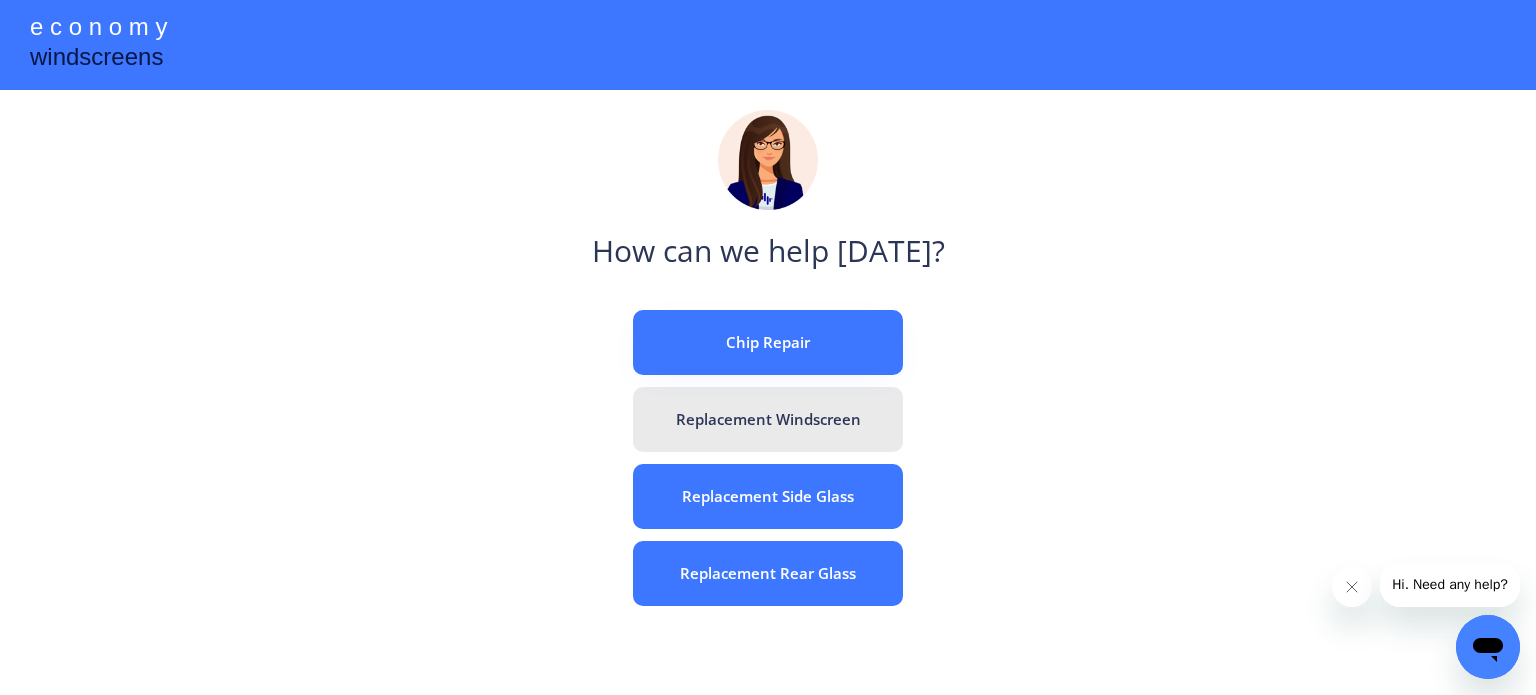 click on "Replacement Windscreen" at bounding box center [768, 419] 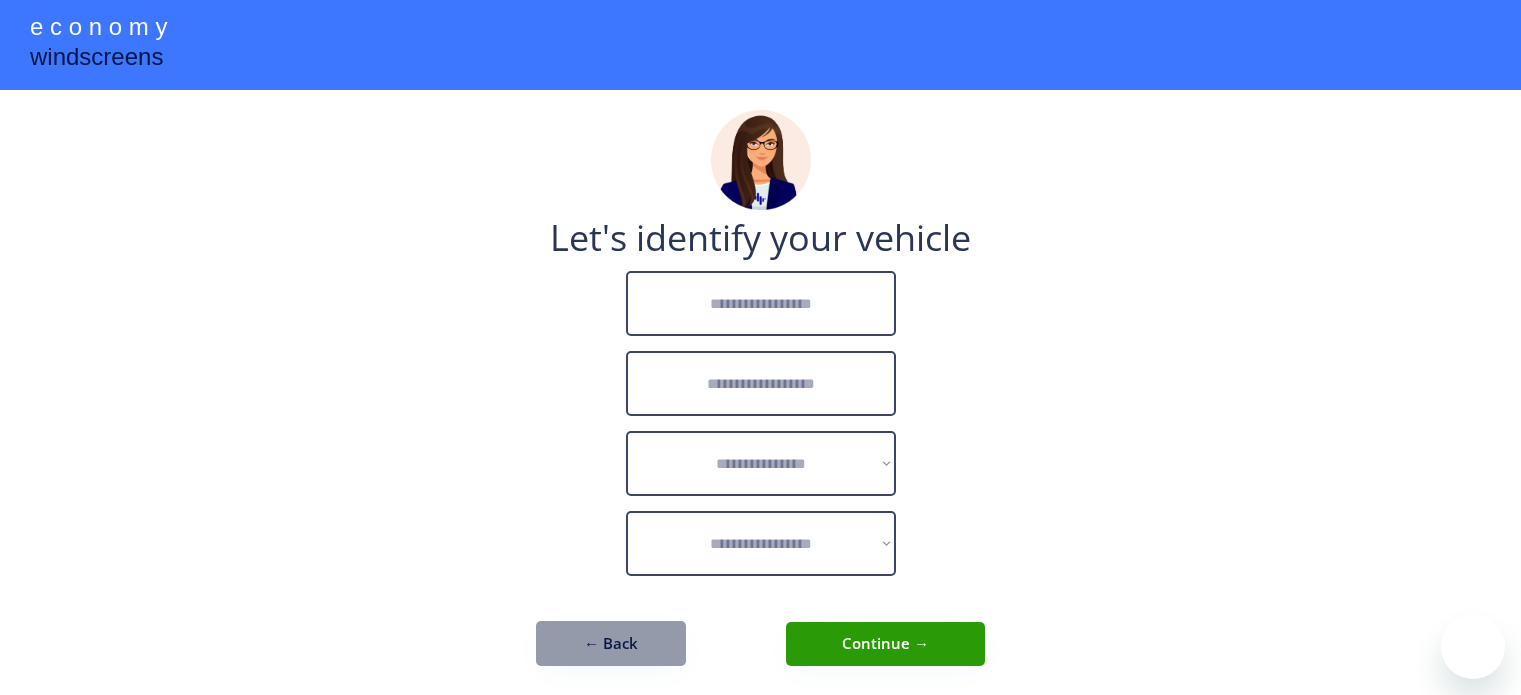 scroll, scrollTop: 0, scrollLeft: 0, axis: both 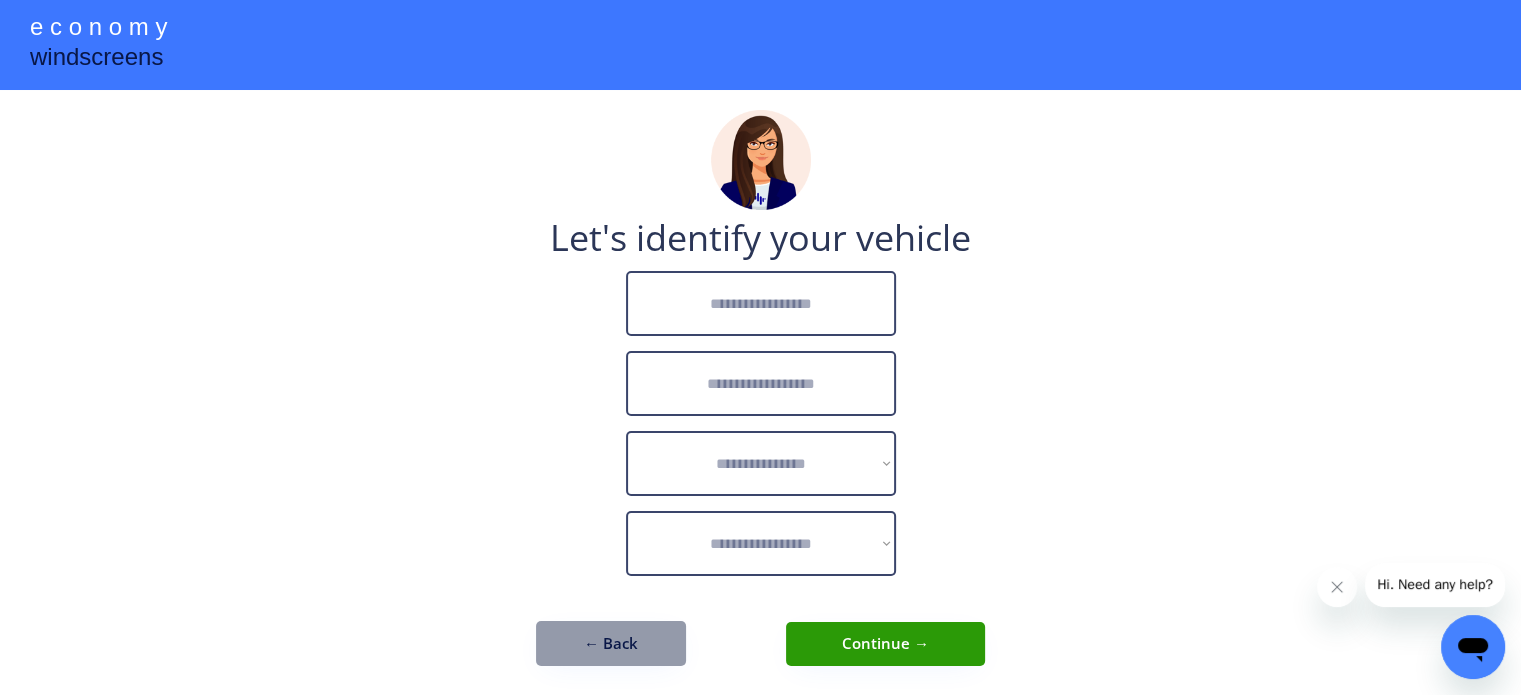 click at bounding box center [761, 303] 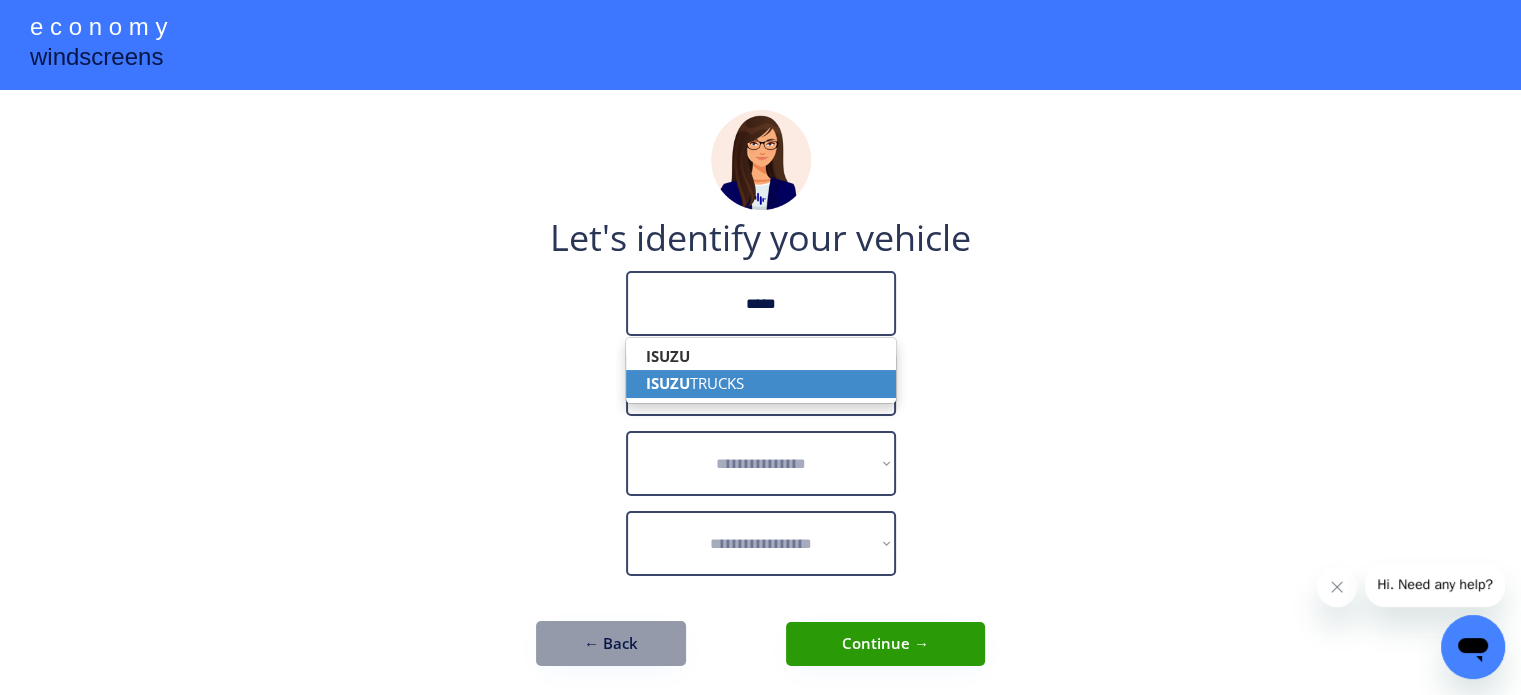 click on "ISUZU" 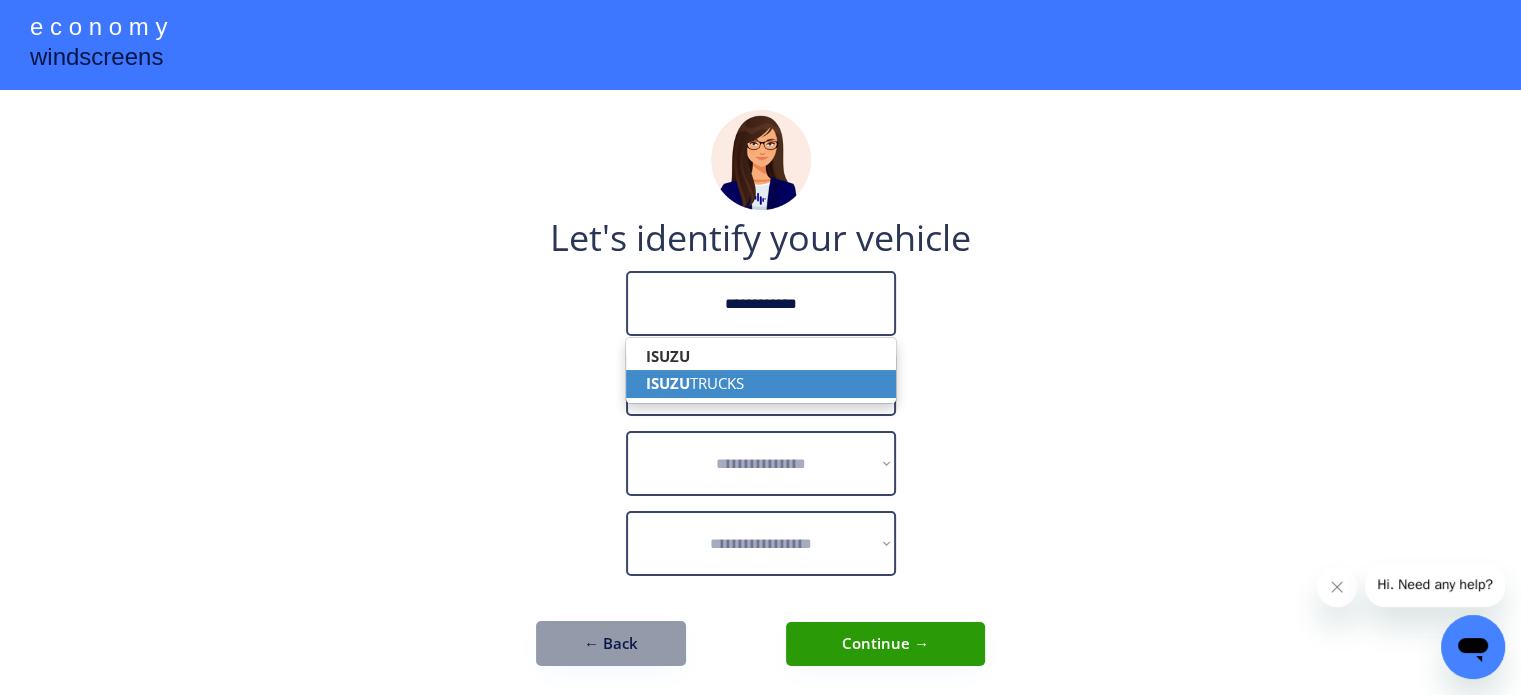 type on "**********" 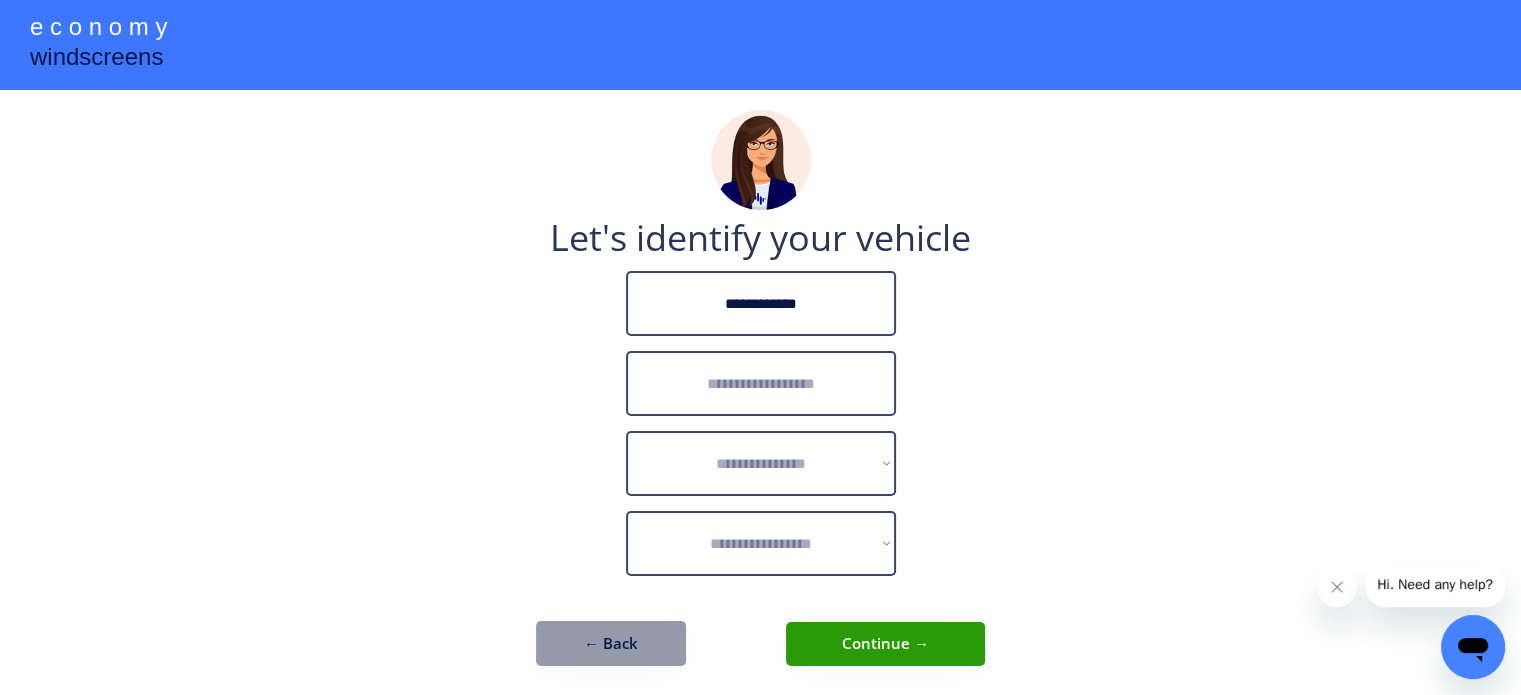 click at bounding box center (761, 383) 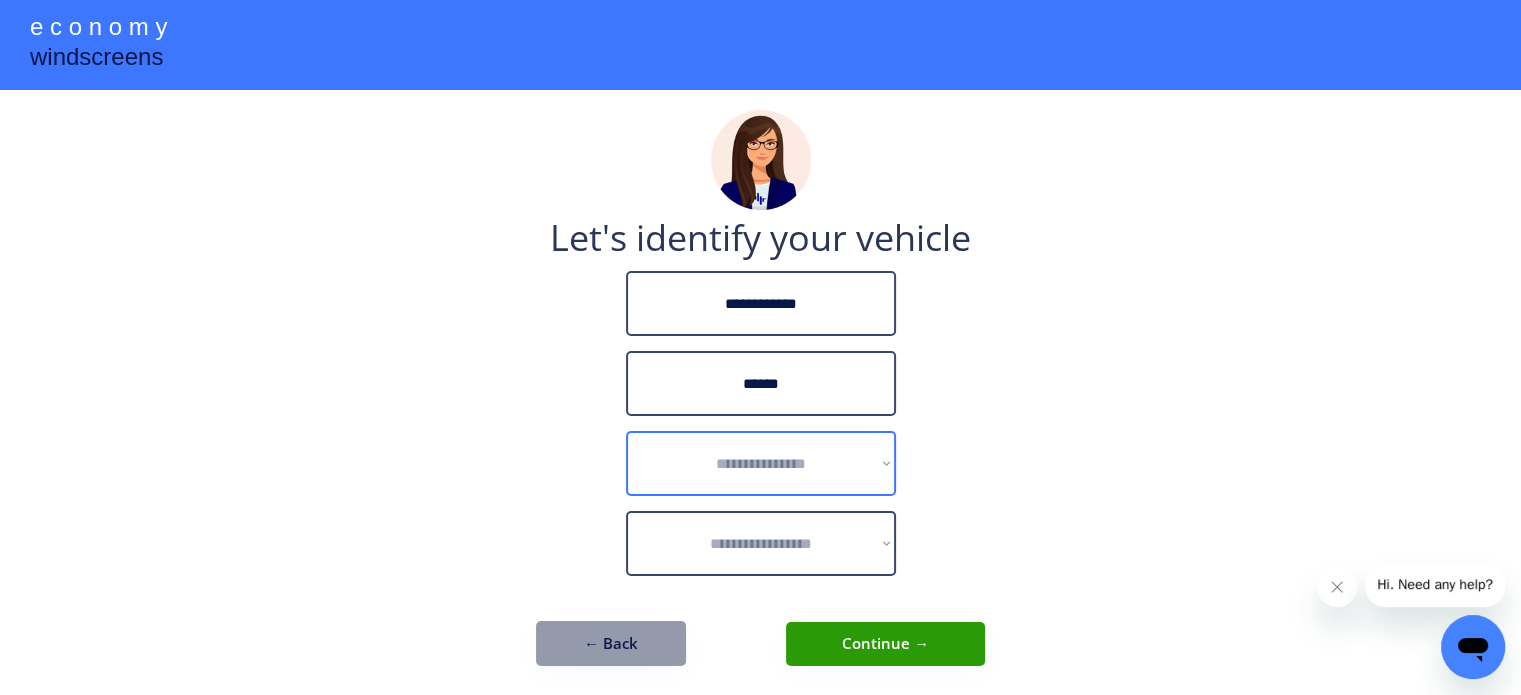 type on "******" 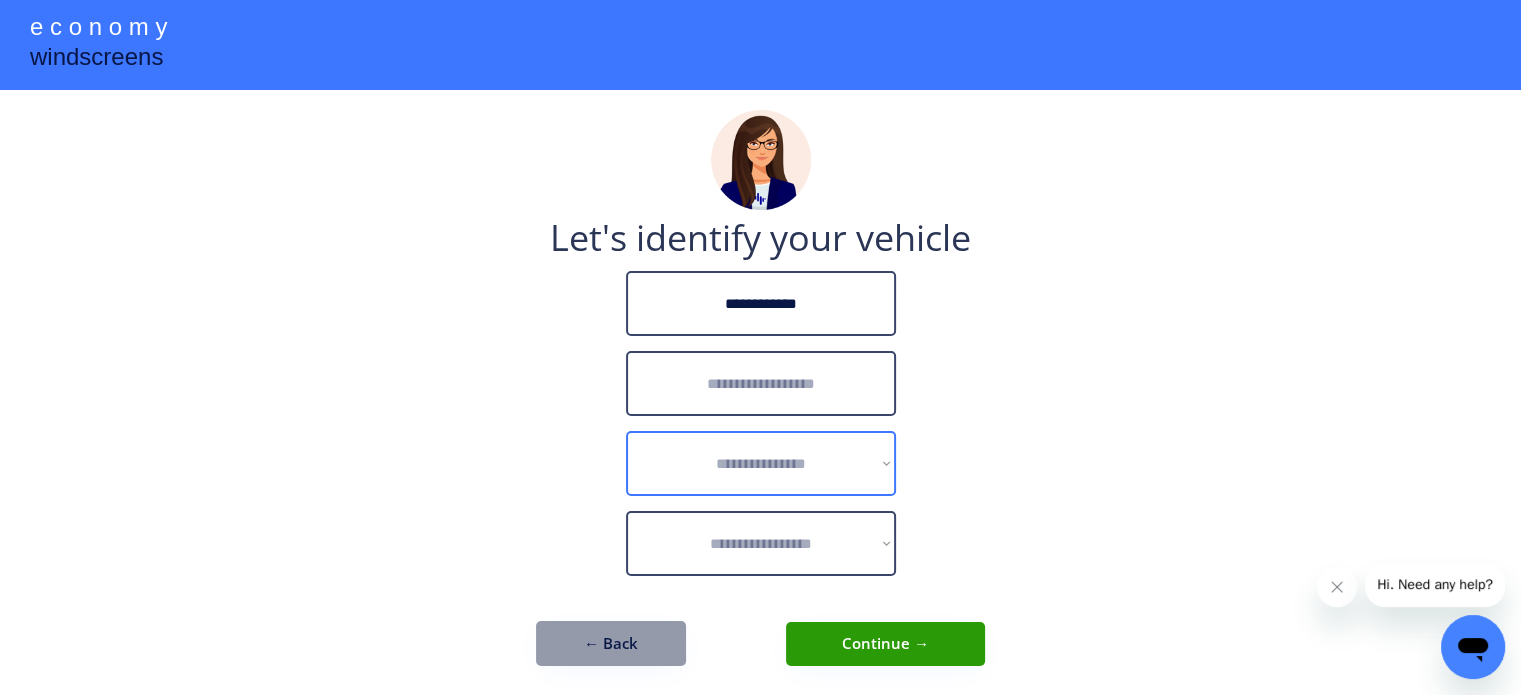 click on "**********" at bounding box center [761, 463] 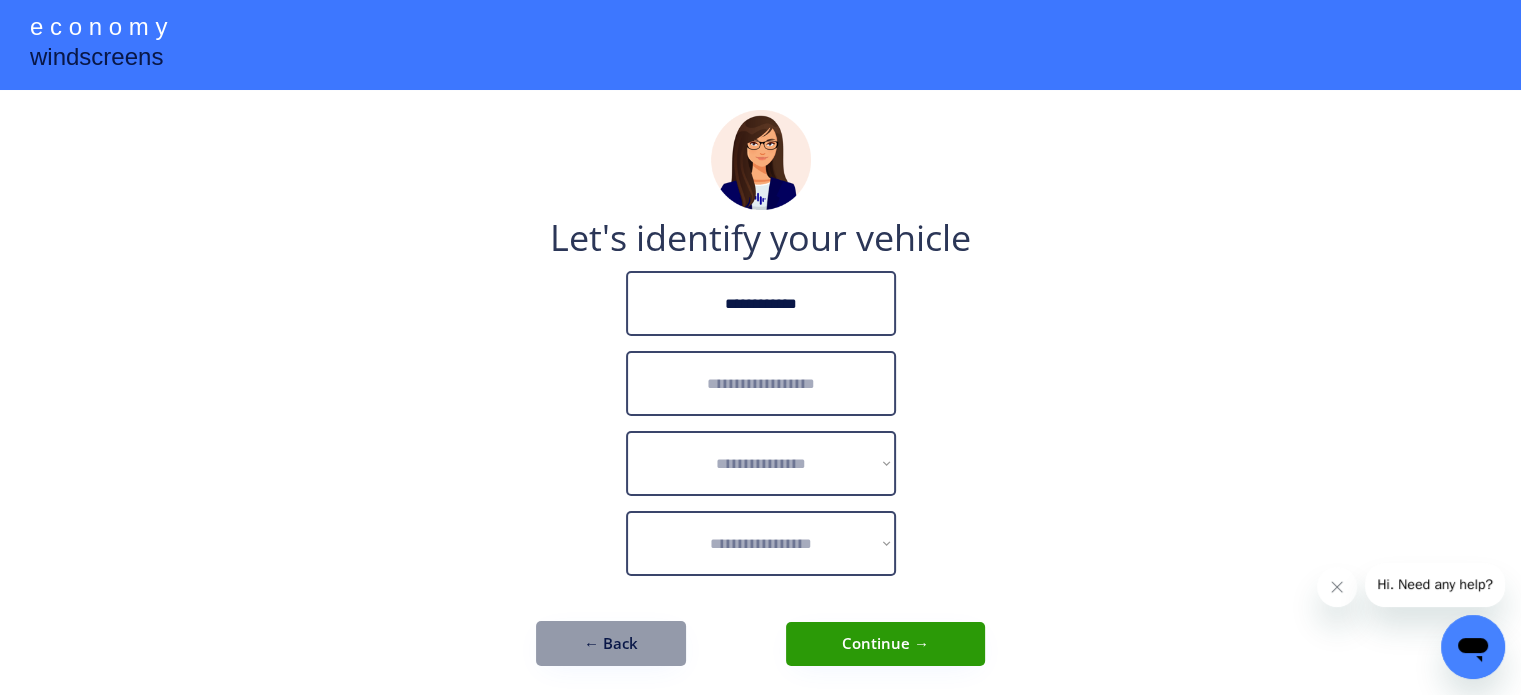 click at bounding box center [761, 383] 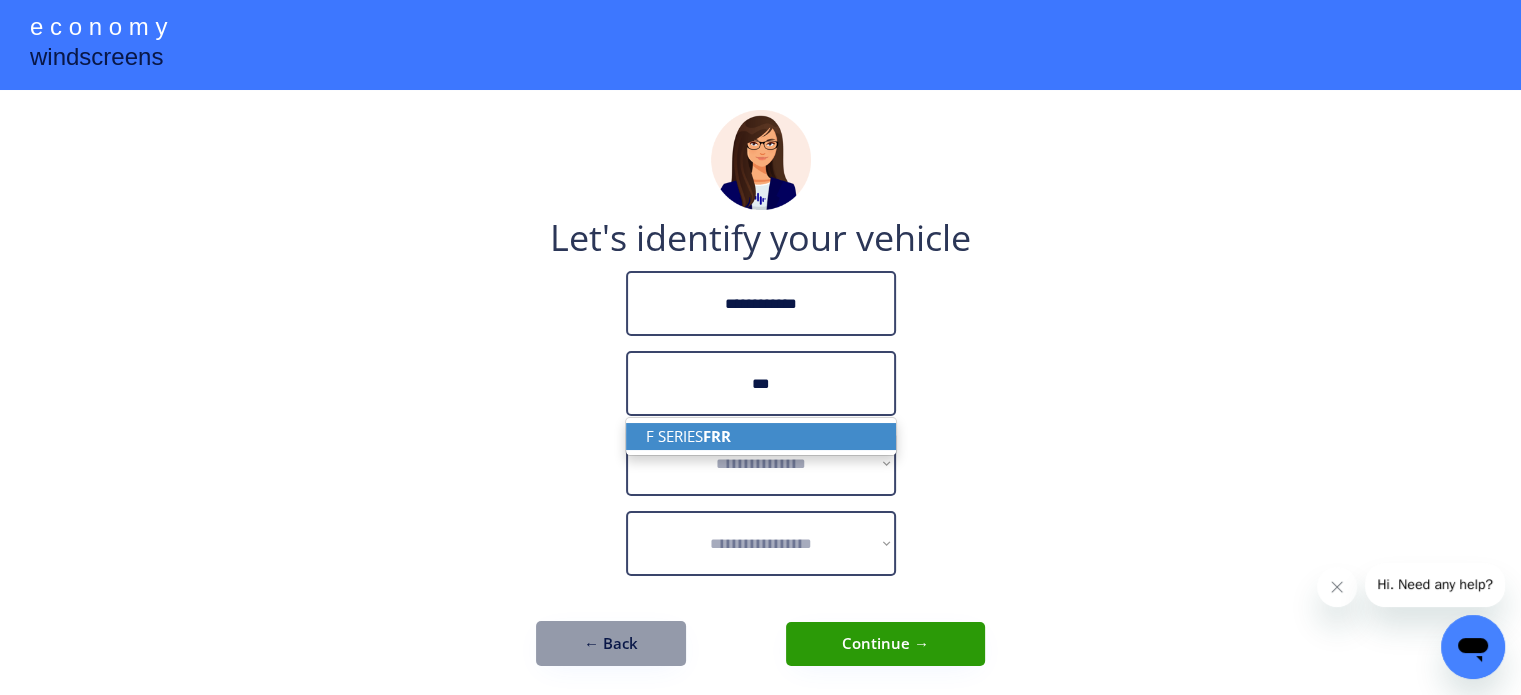 click on "FRR" at bounding box center [717, 436] 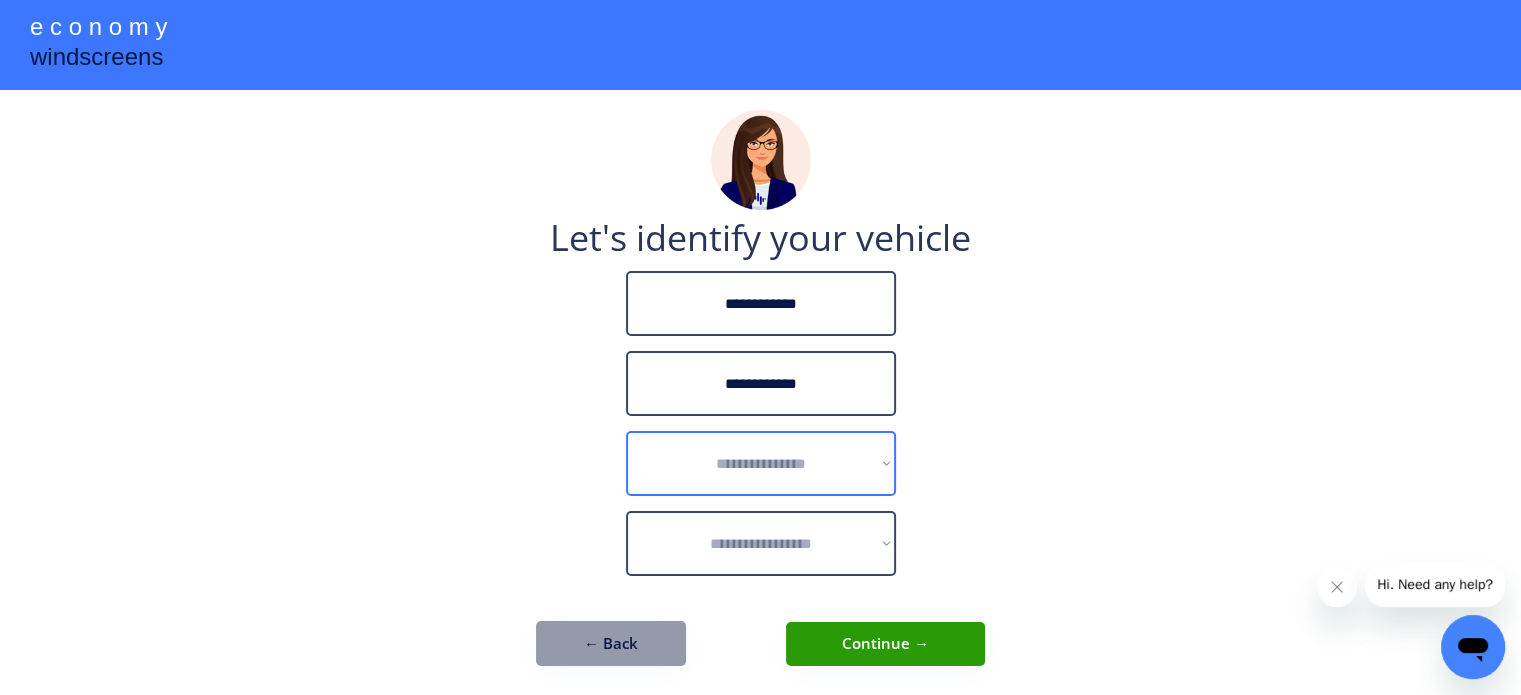type on "**********" 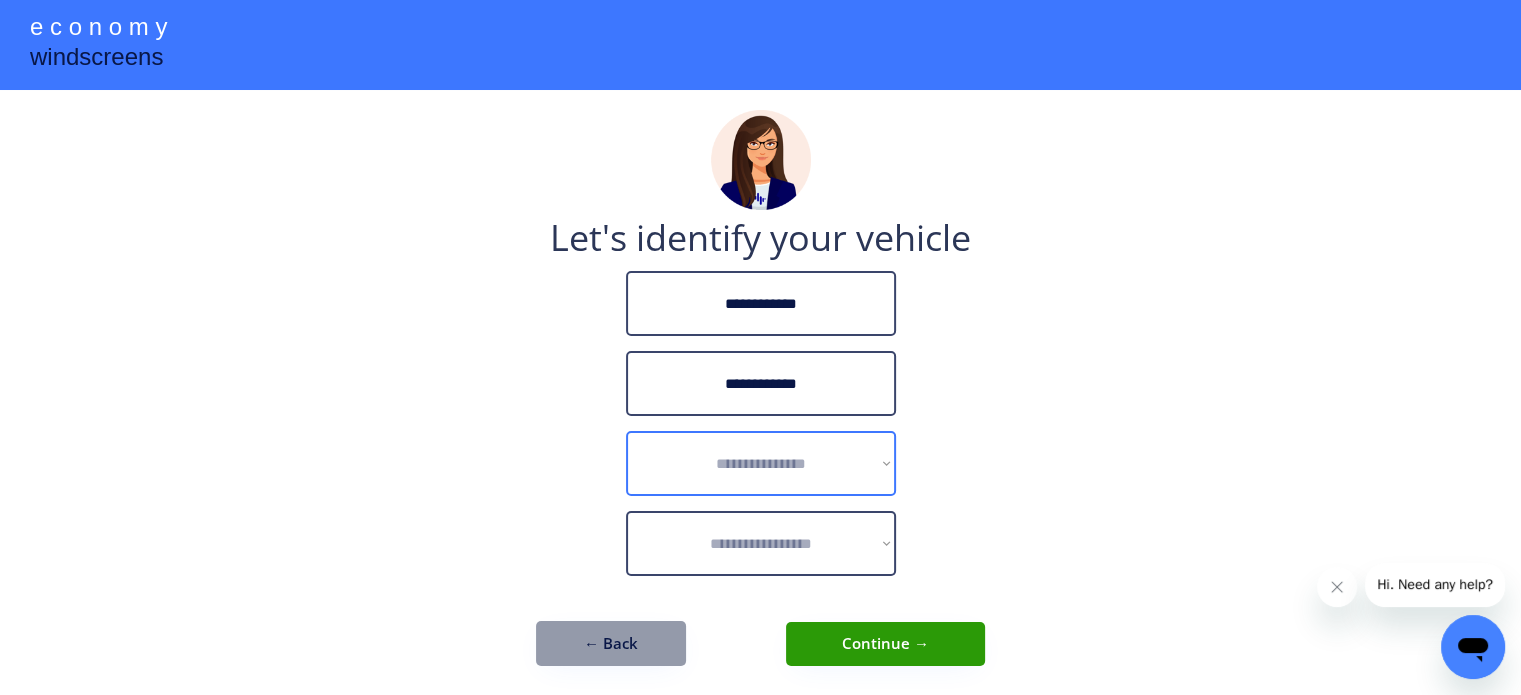 click on "**********" at bounding box center [761, 463] 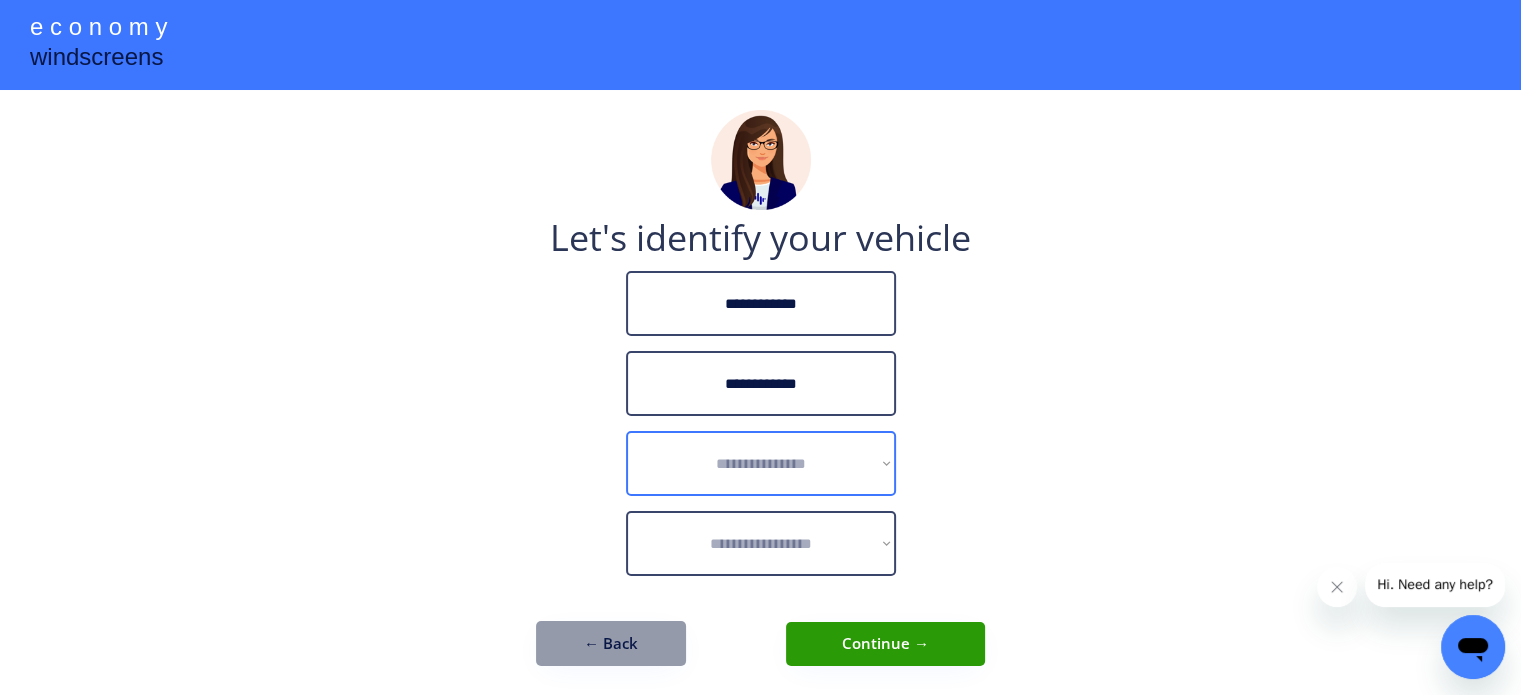 select on "******" 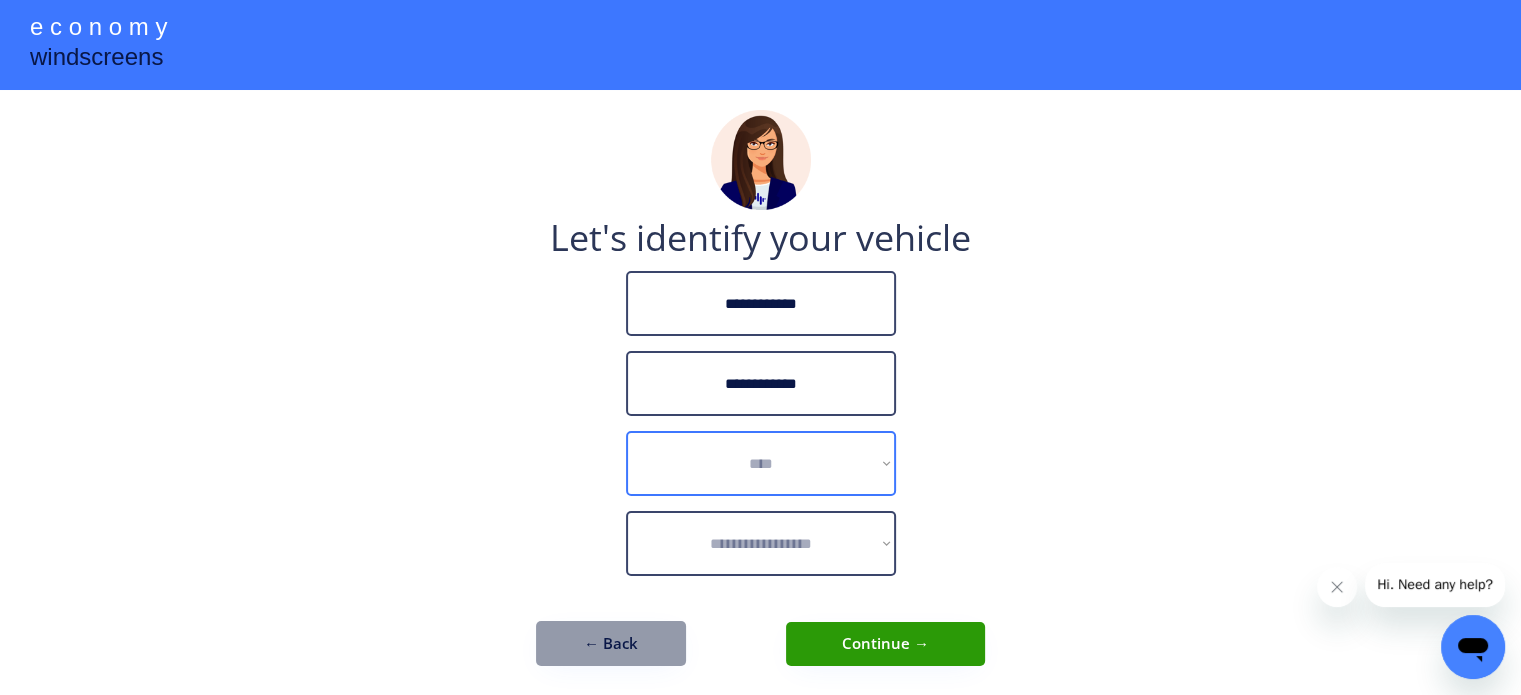 click on "**********" at bounding box center [761, 463] 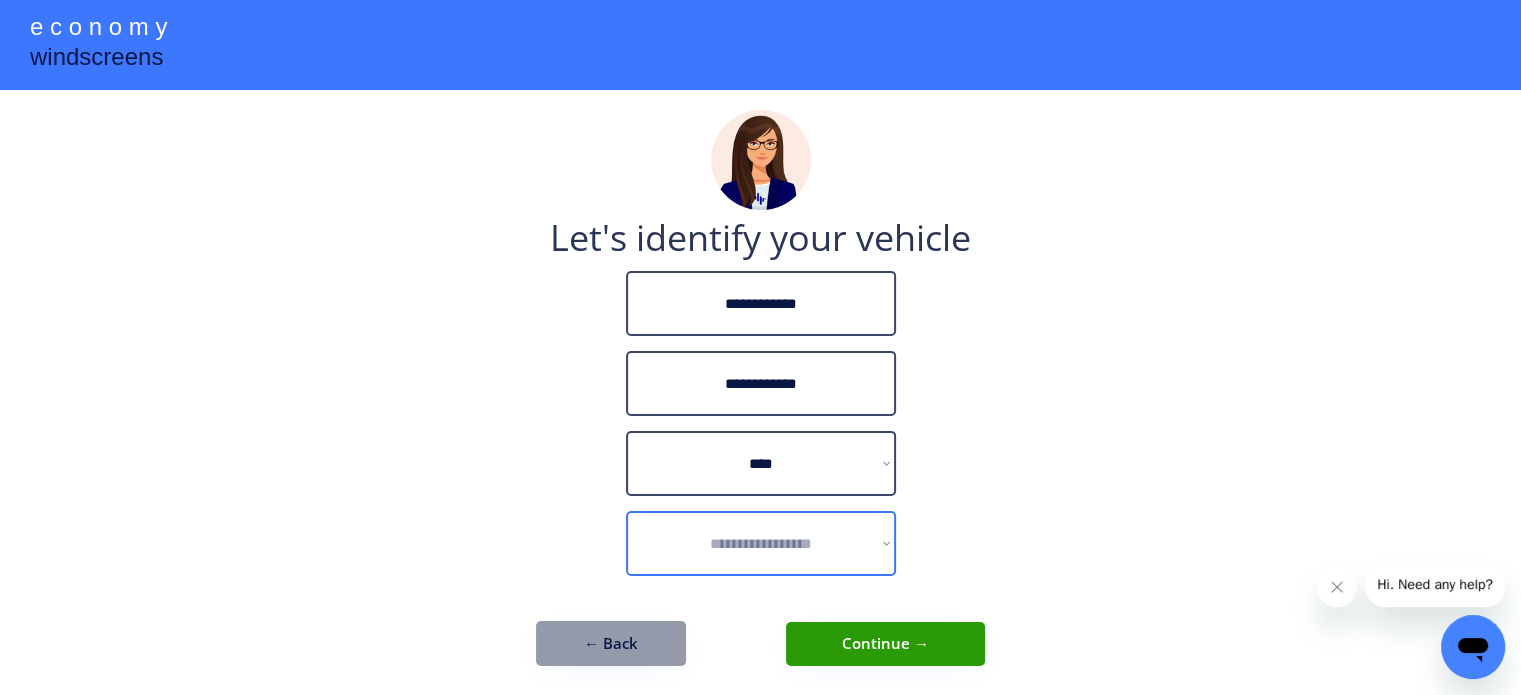click on "**********" at bounding box center (761, 543) 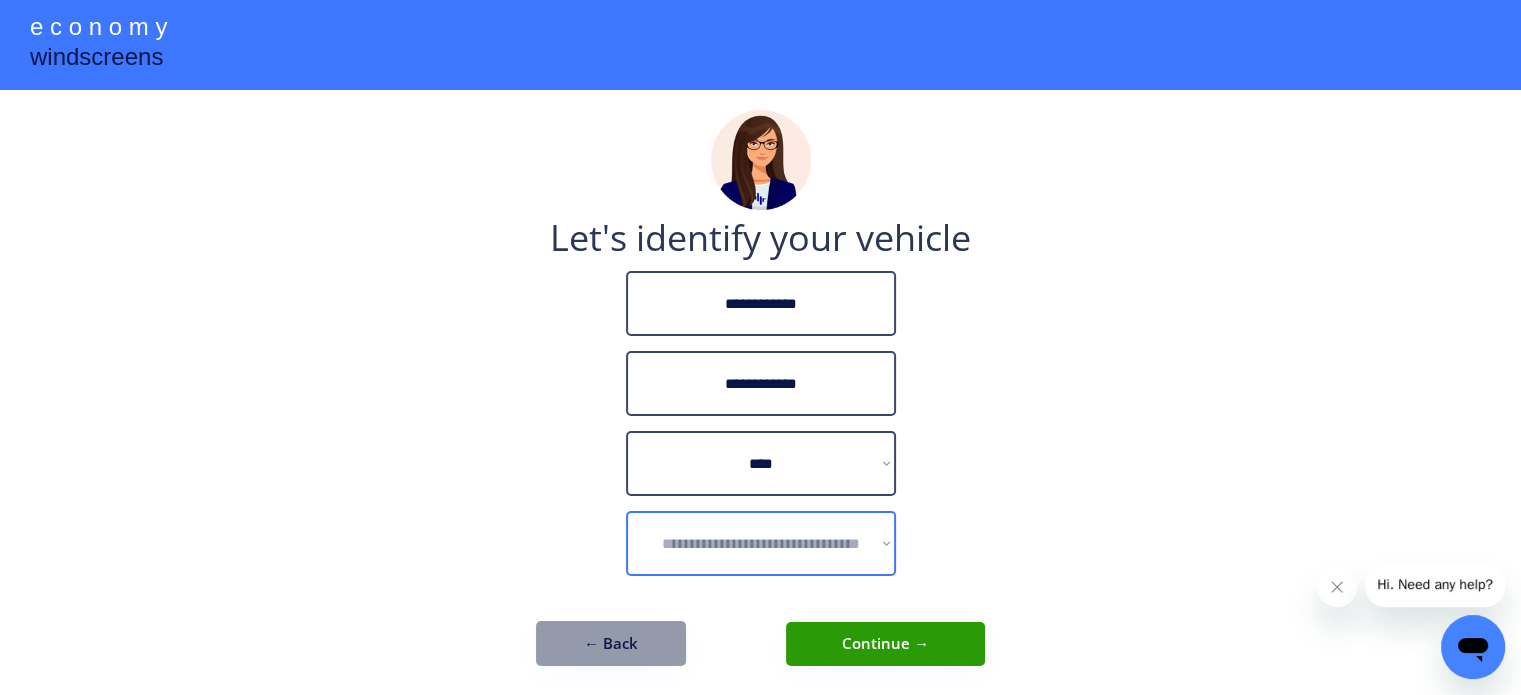 click on "**********" at bounding box center [761, 543] 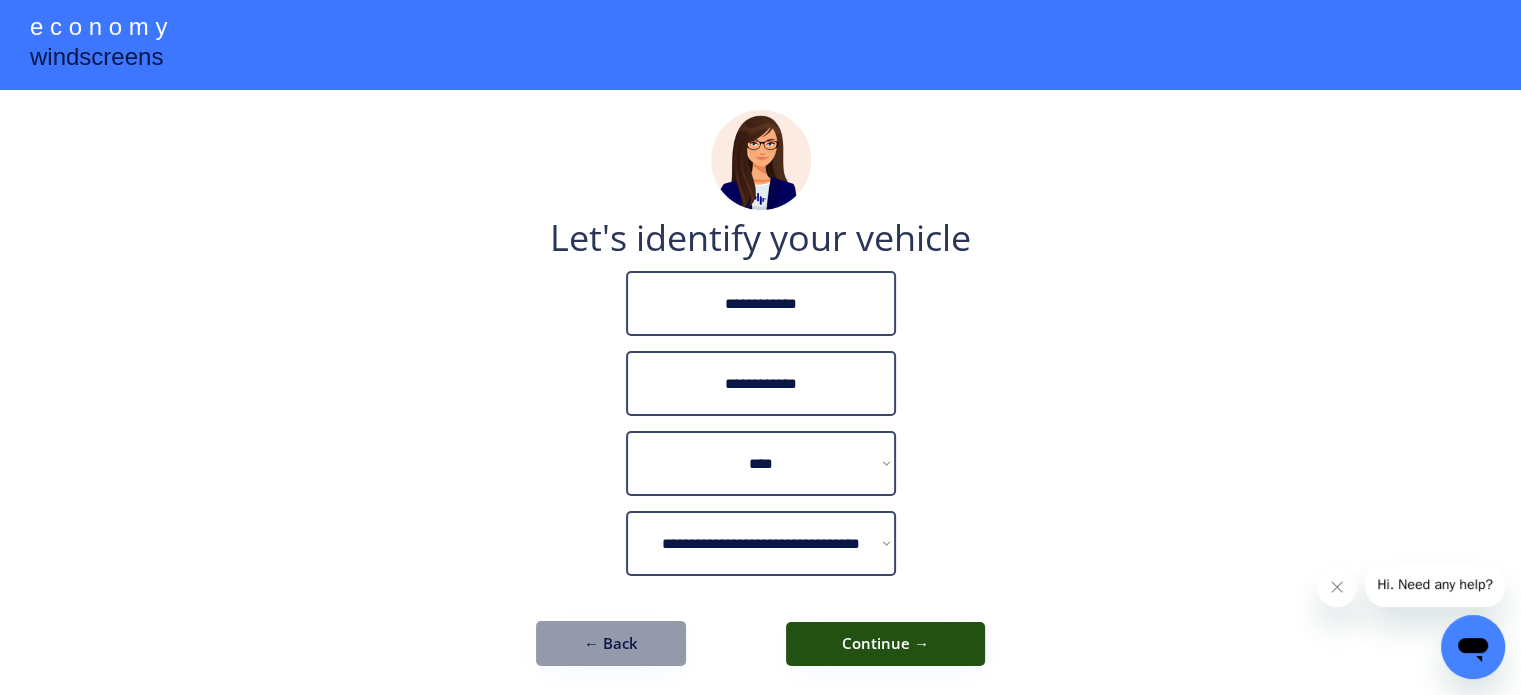 click on "Continue    →" at bounding box center [885, 644] 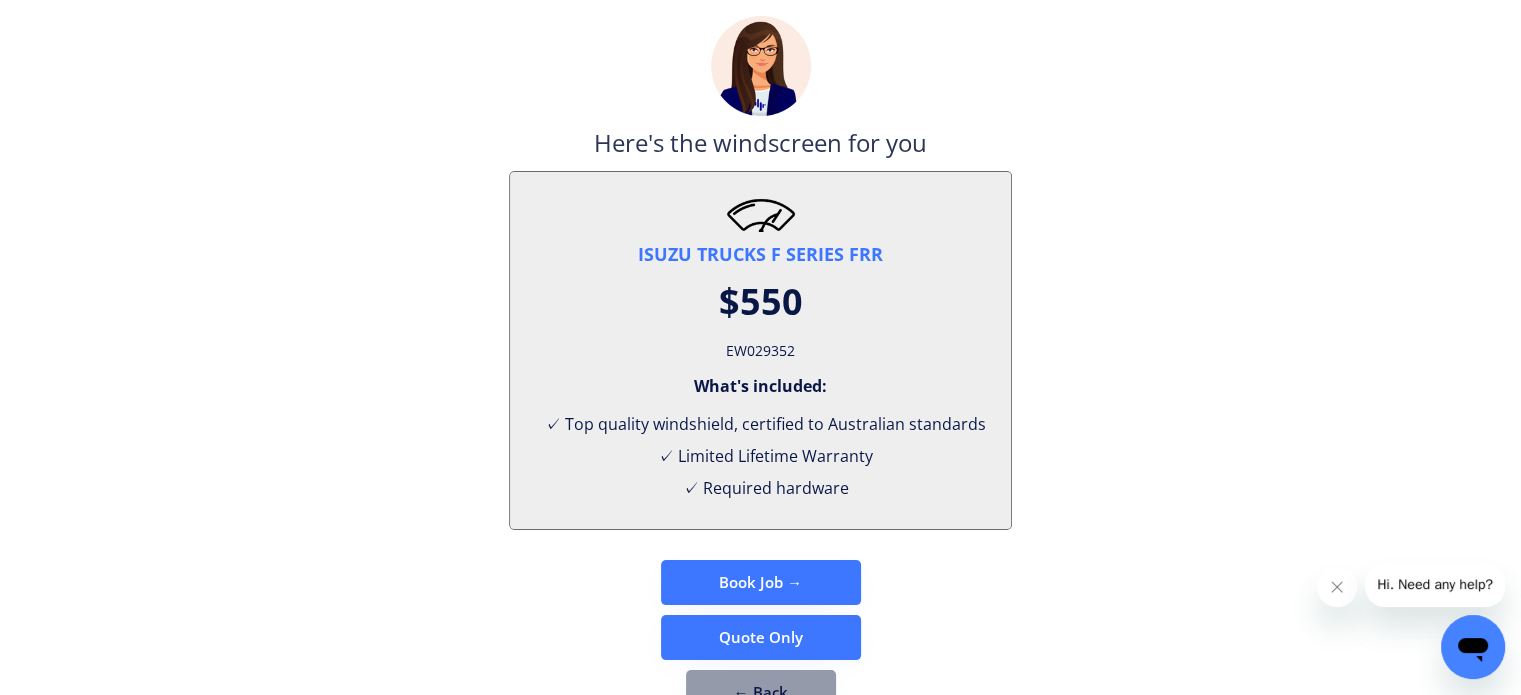 scroll, scrollTop: 133, scrollLeft: 0, axis: vertical 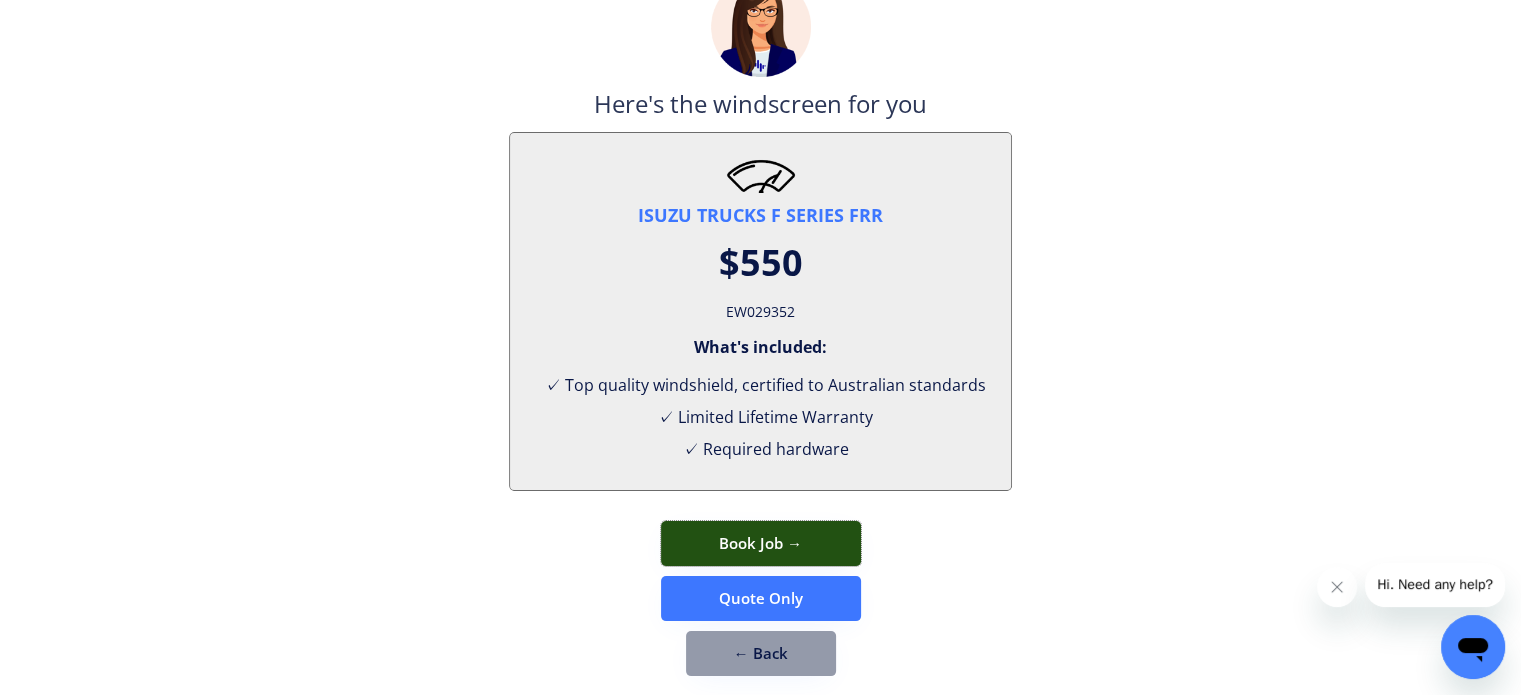 click on "Book Job    →" at bounding box center (761, 543) 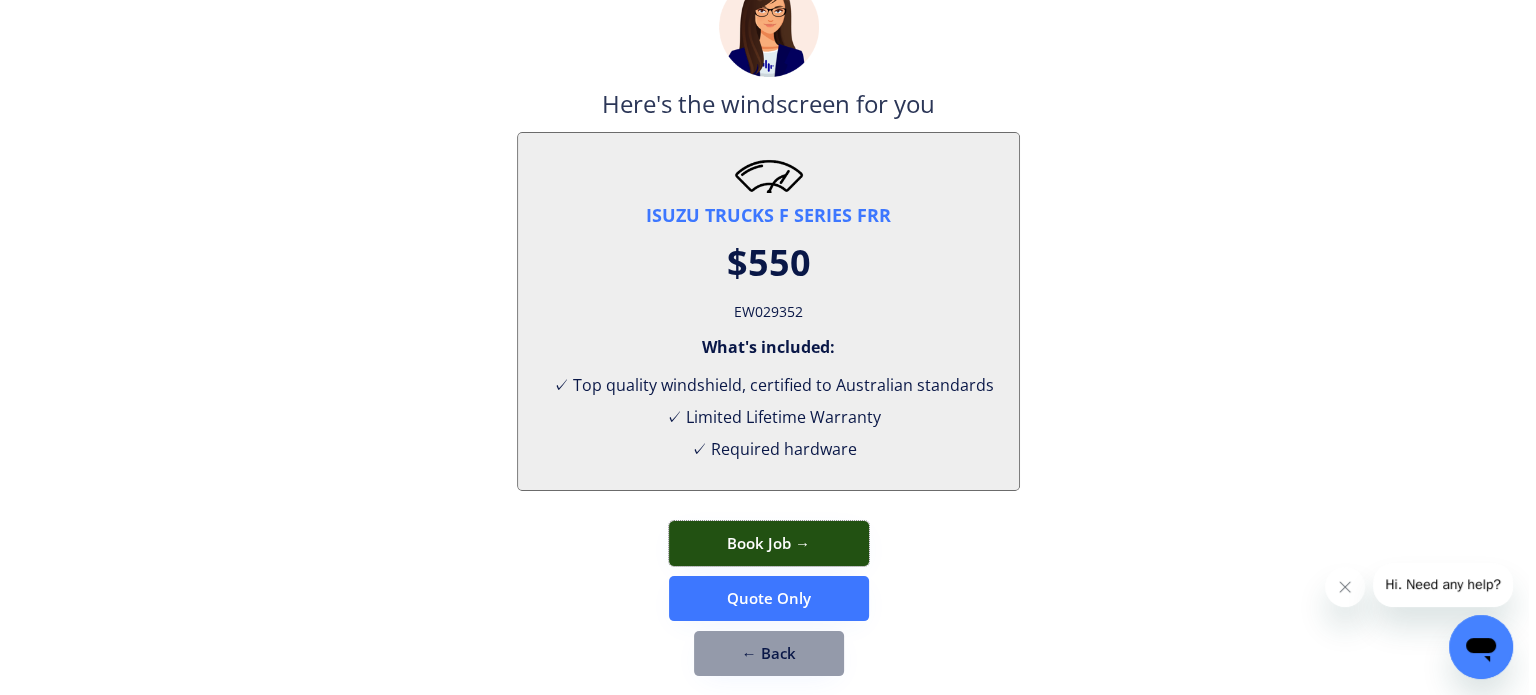scroll, scrollTop: 0, scrollLeft: 0, axis: both 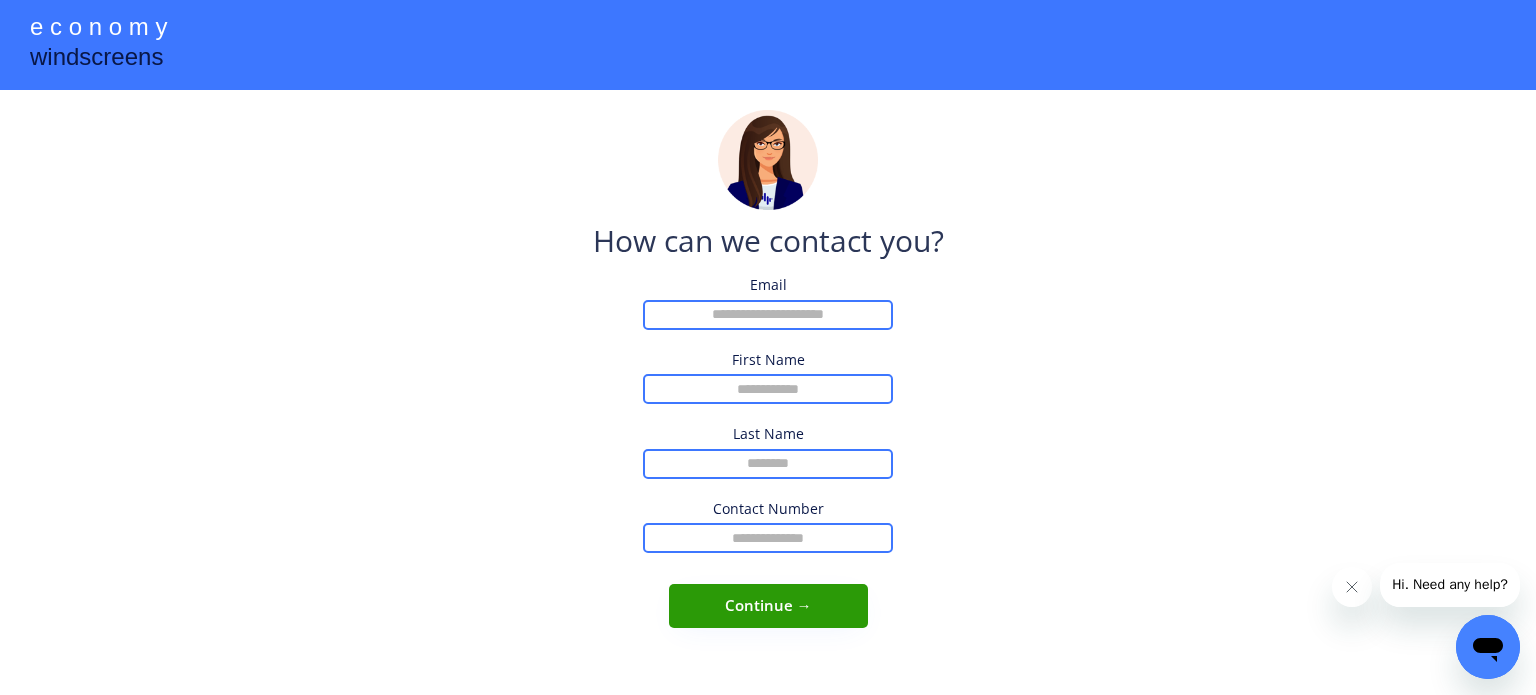 click at bounding box center [768, 315] 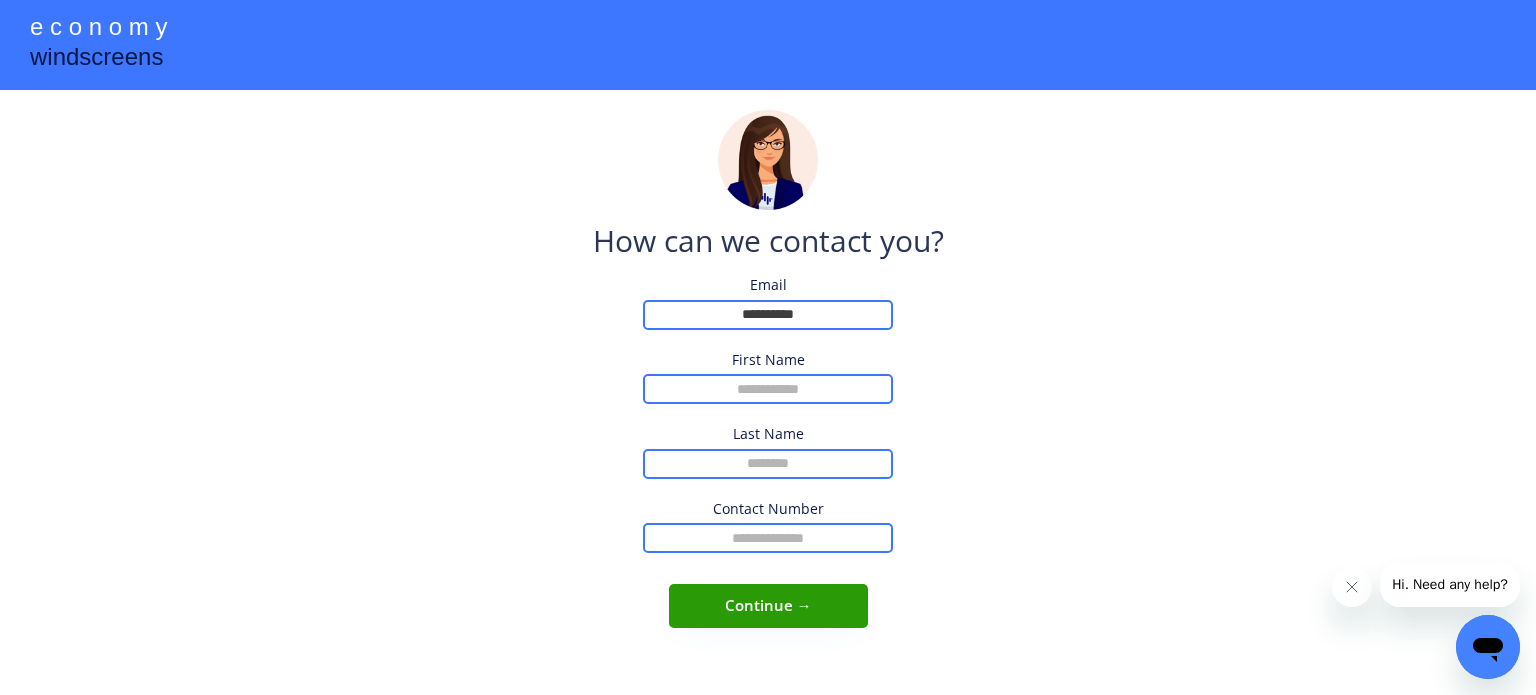 type on "**********" 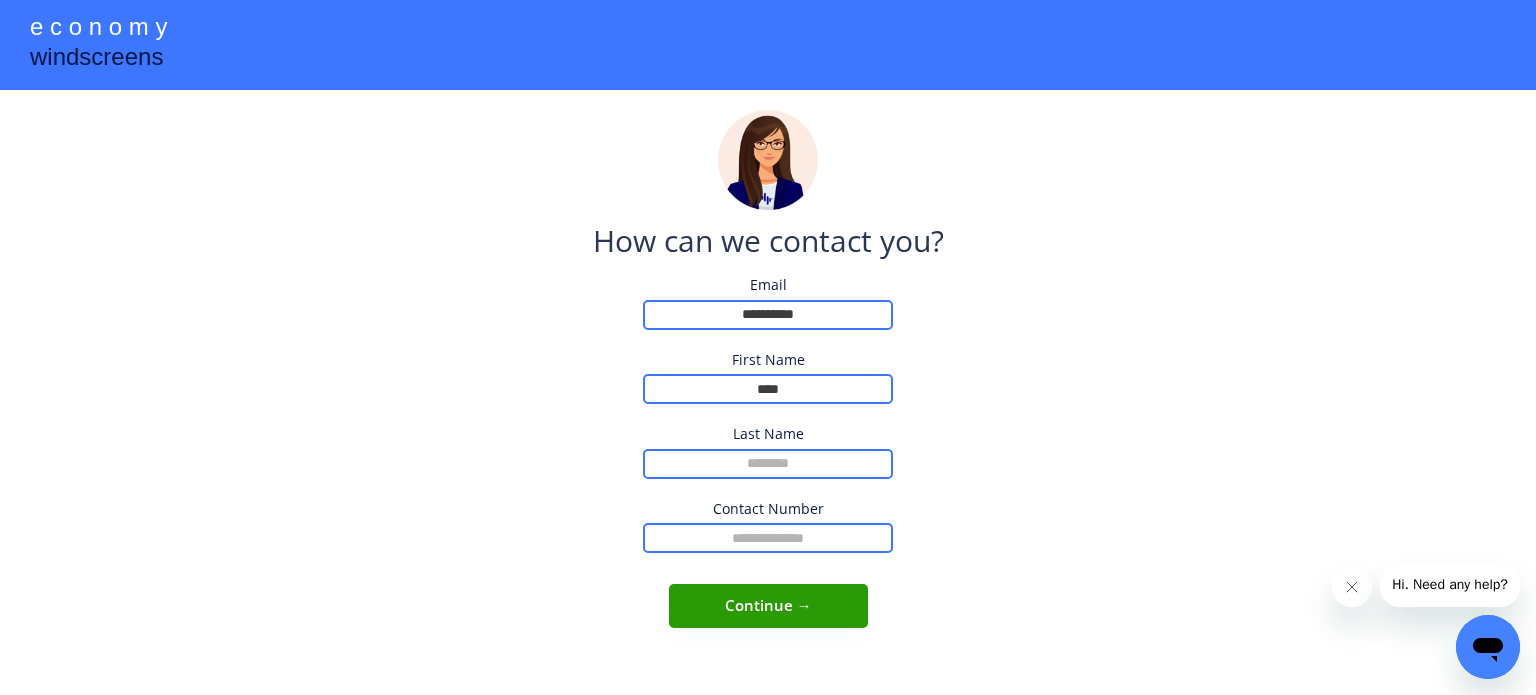 type on "****" 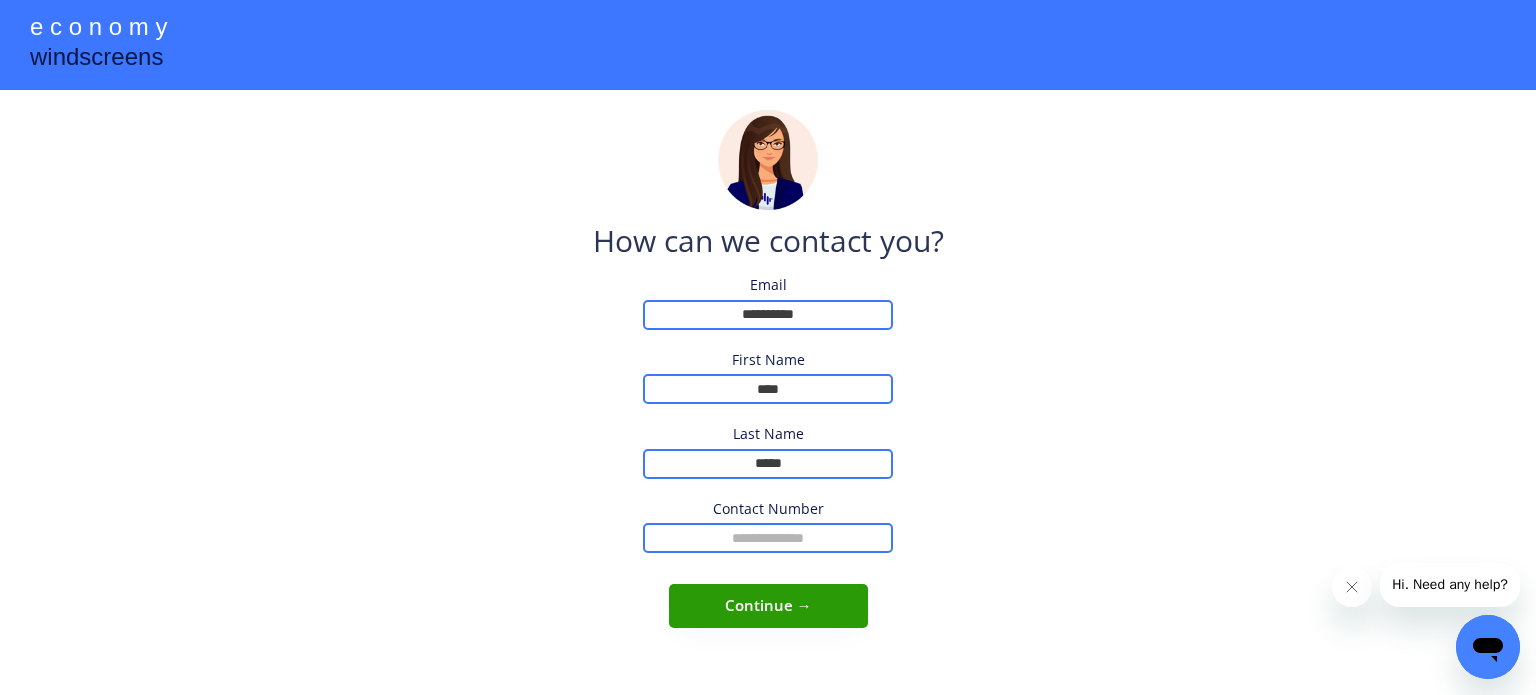 type on "*****" 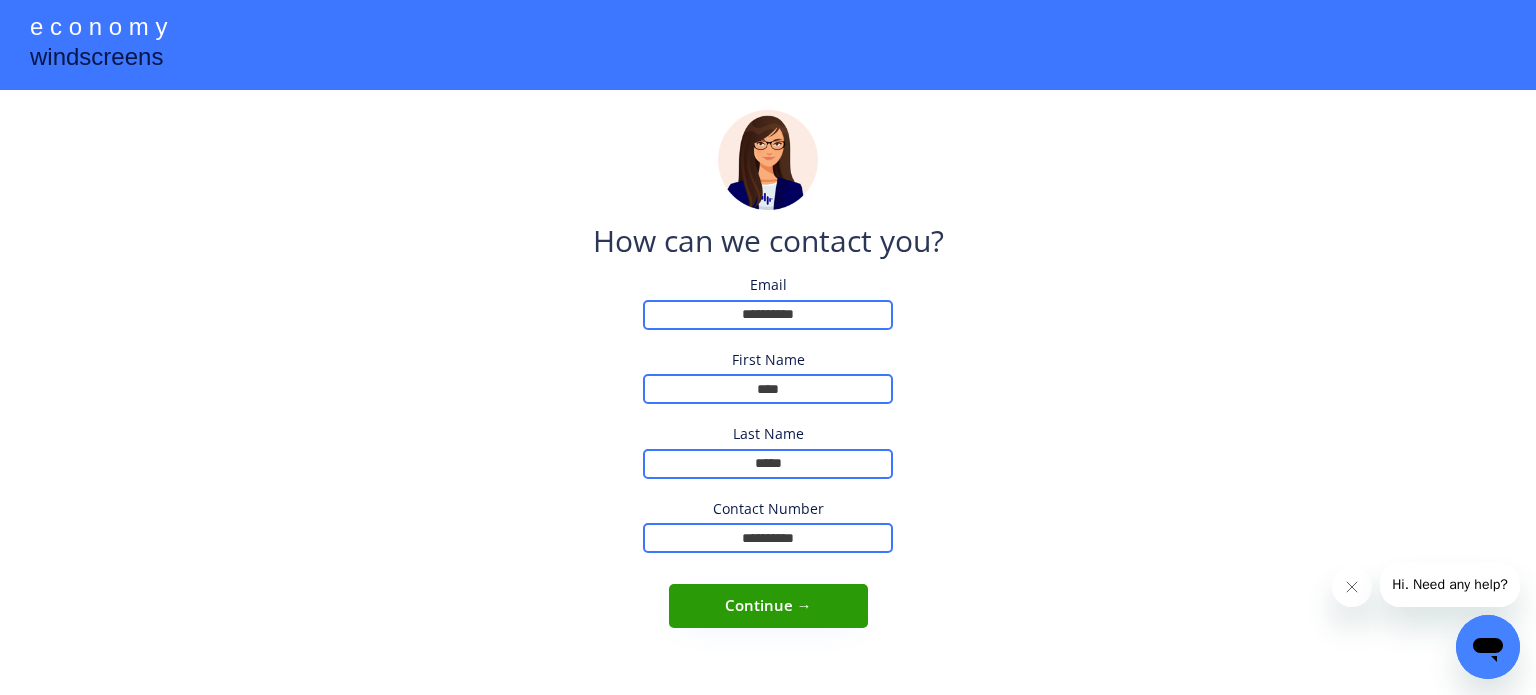 type on "**********" 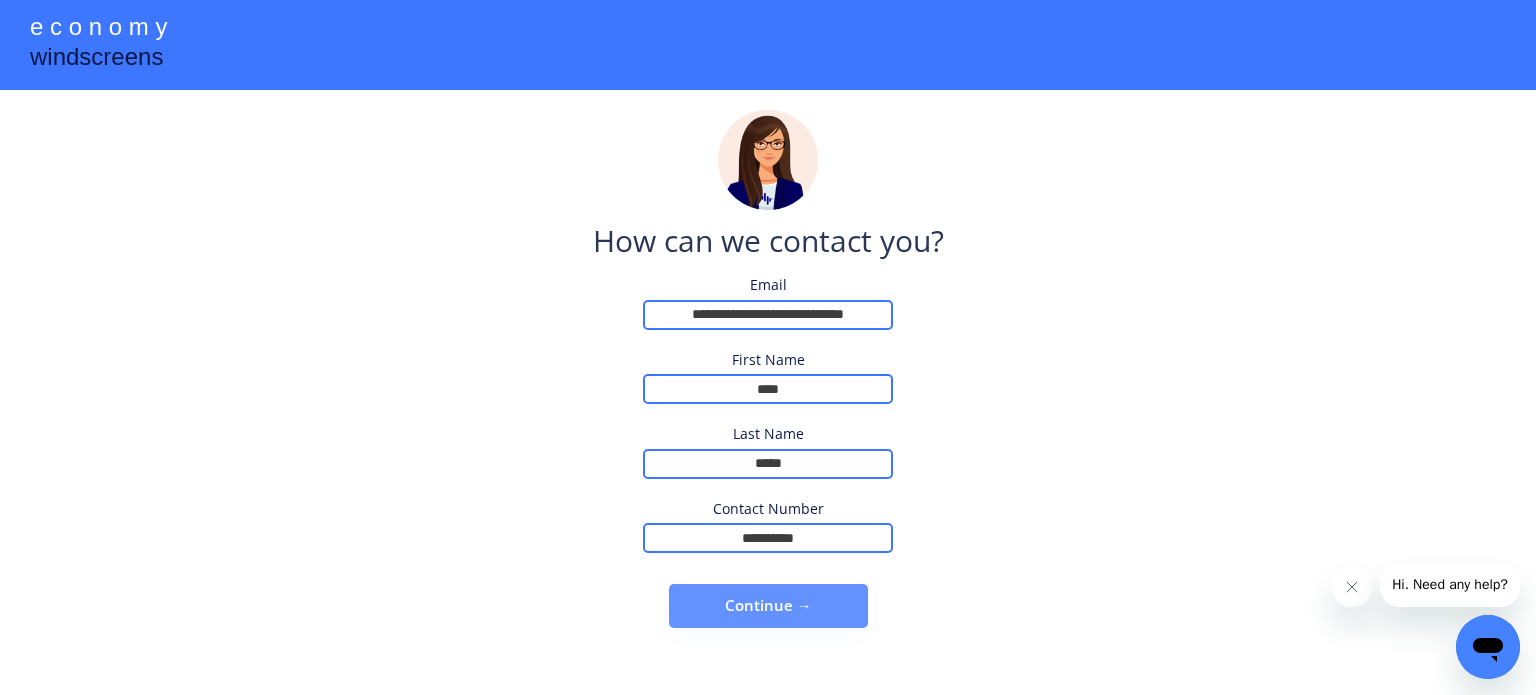 type on "**********" 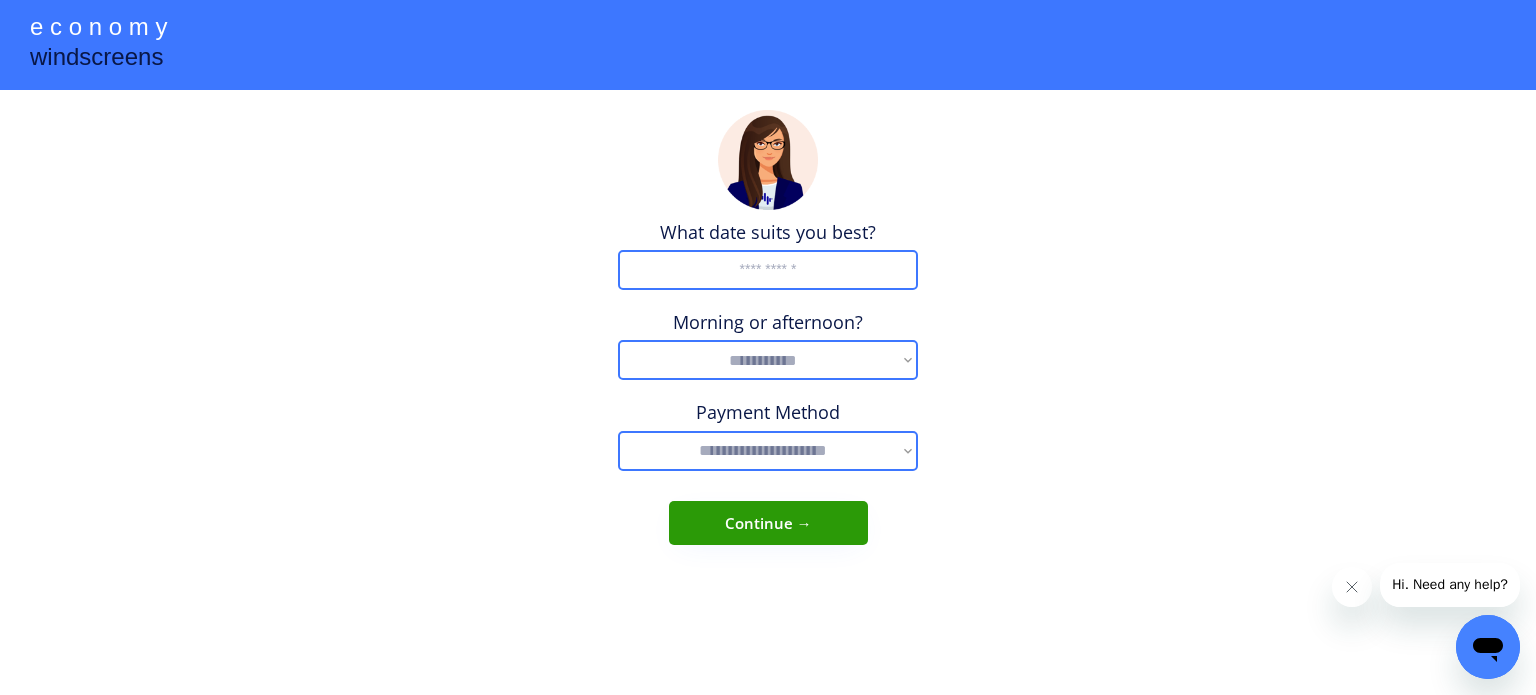 click at bounding box center (768, 270) 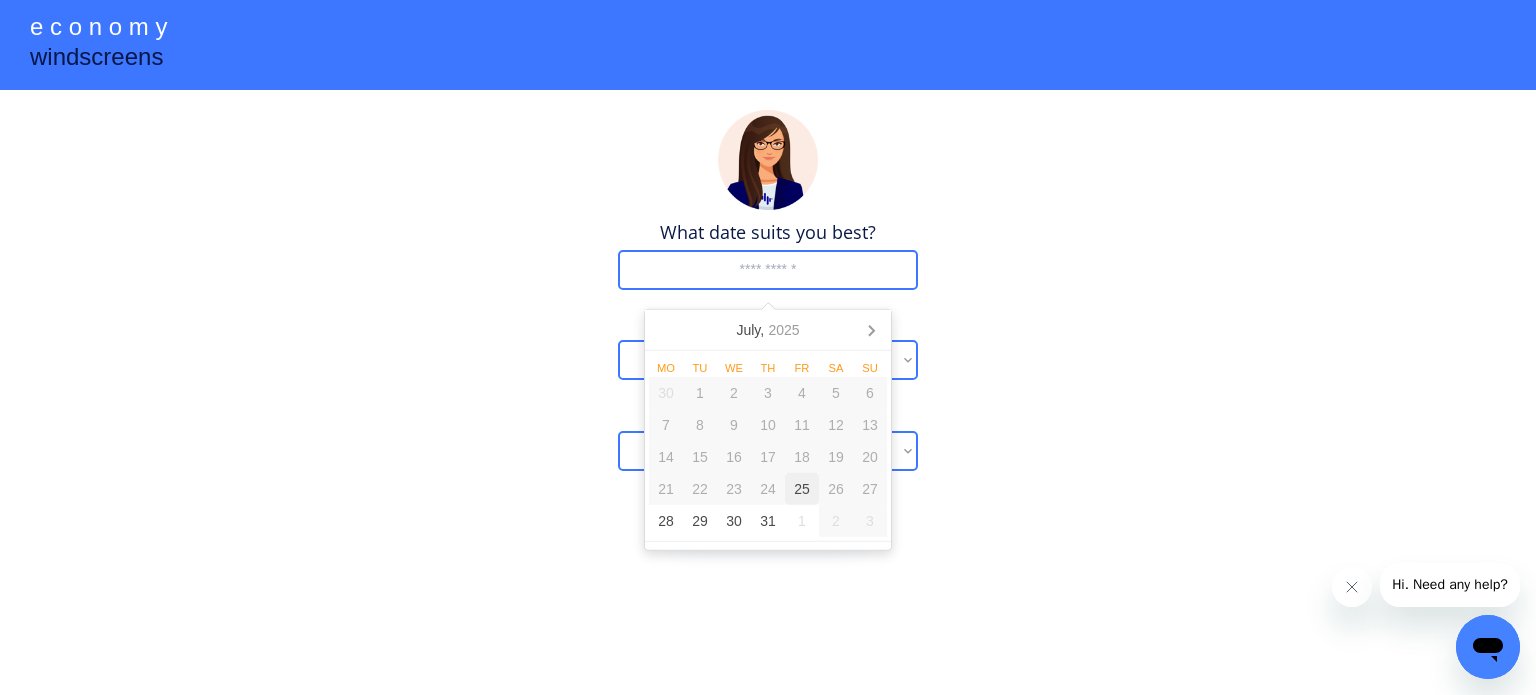 click on "25" at bounding box center [802, 489] 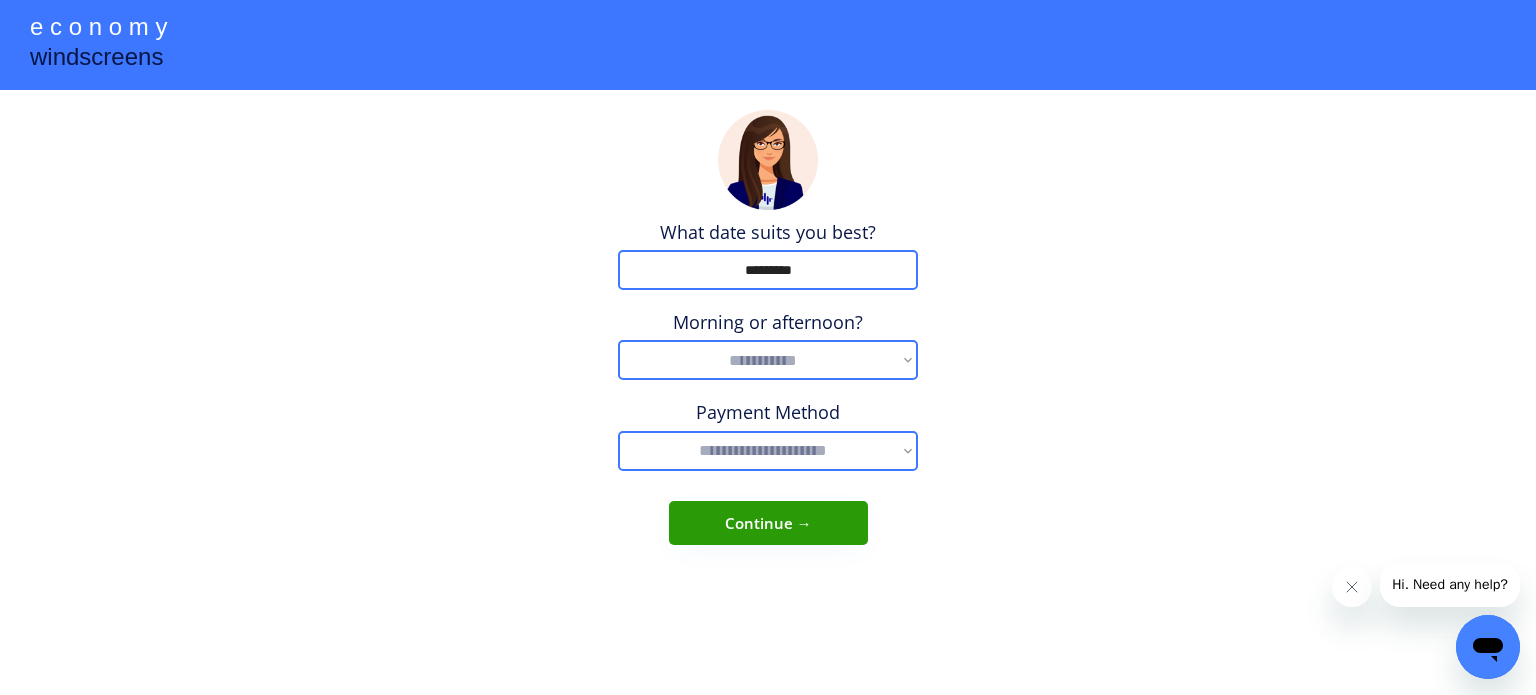 click on "**********" at bounding box center (768, 360) 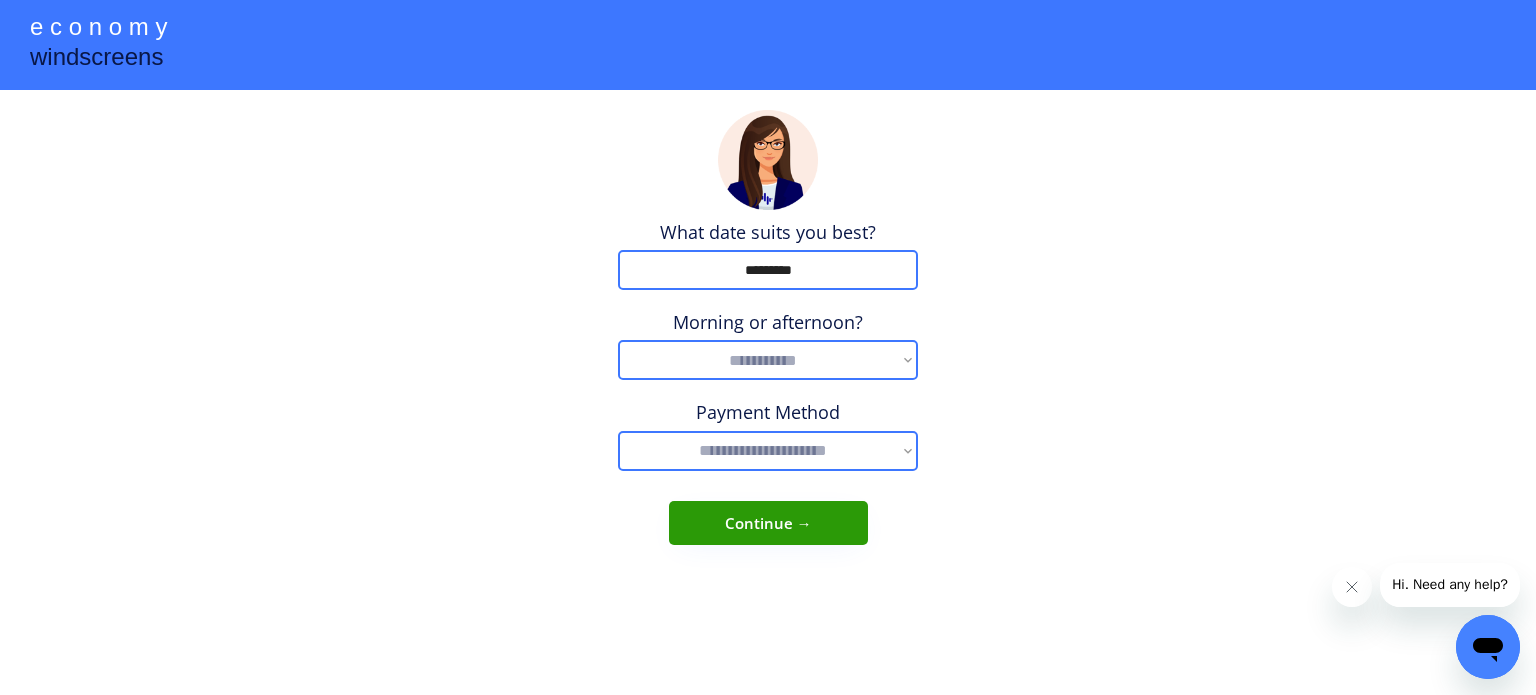 select on "**********" 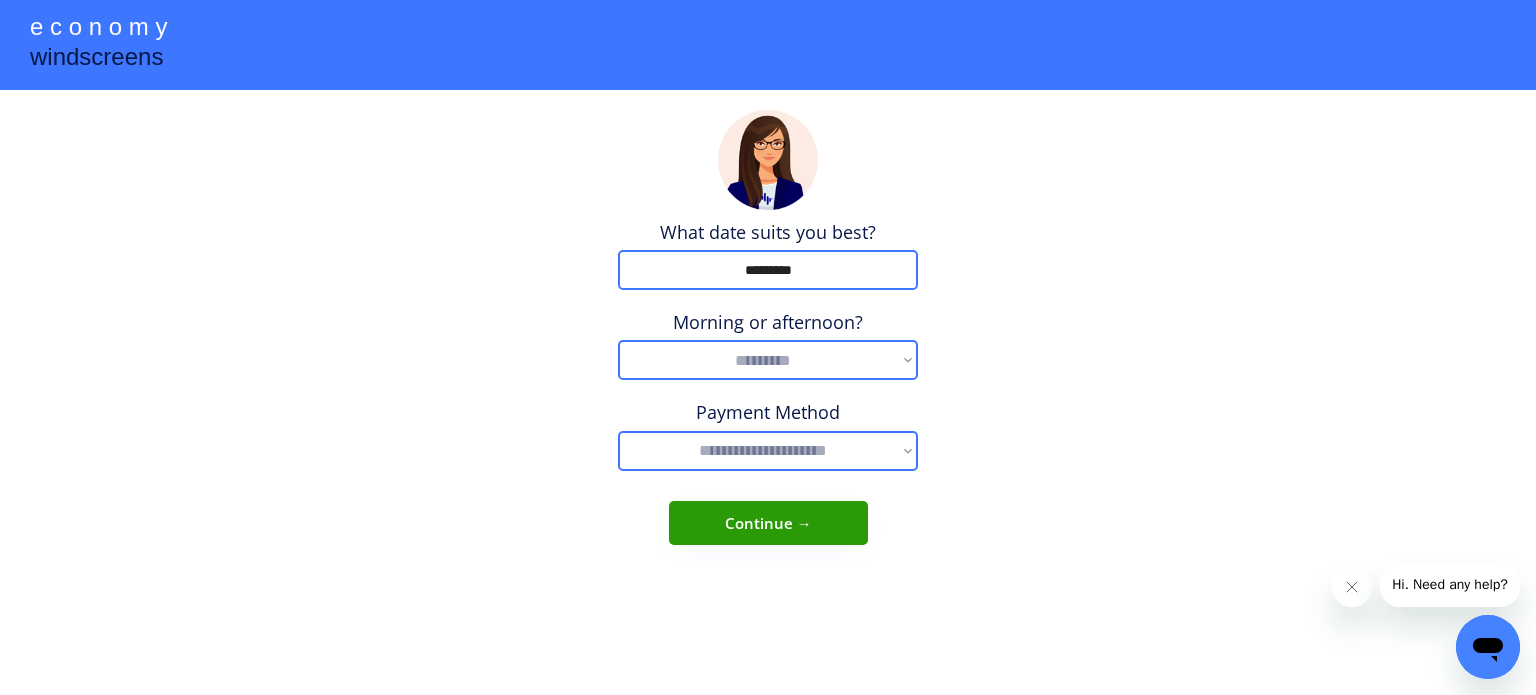 click on "**********" at bounding box center (768, 360) 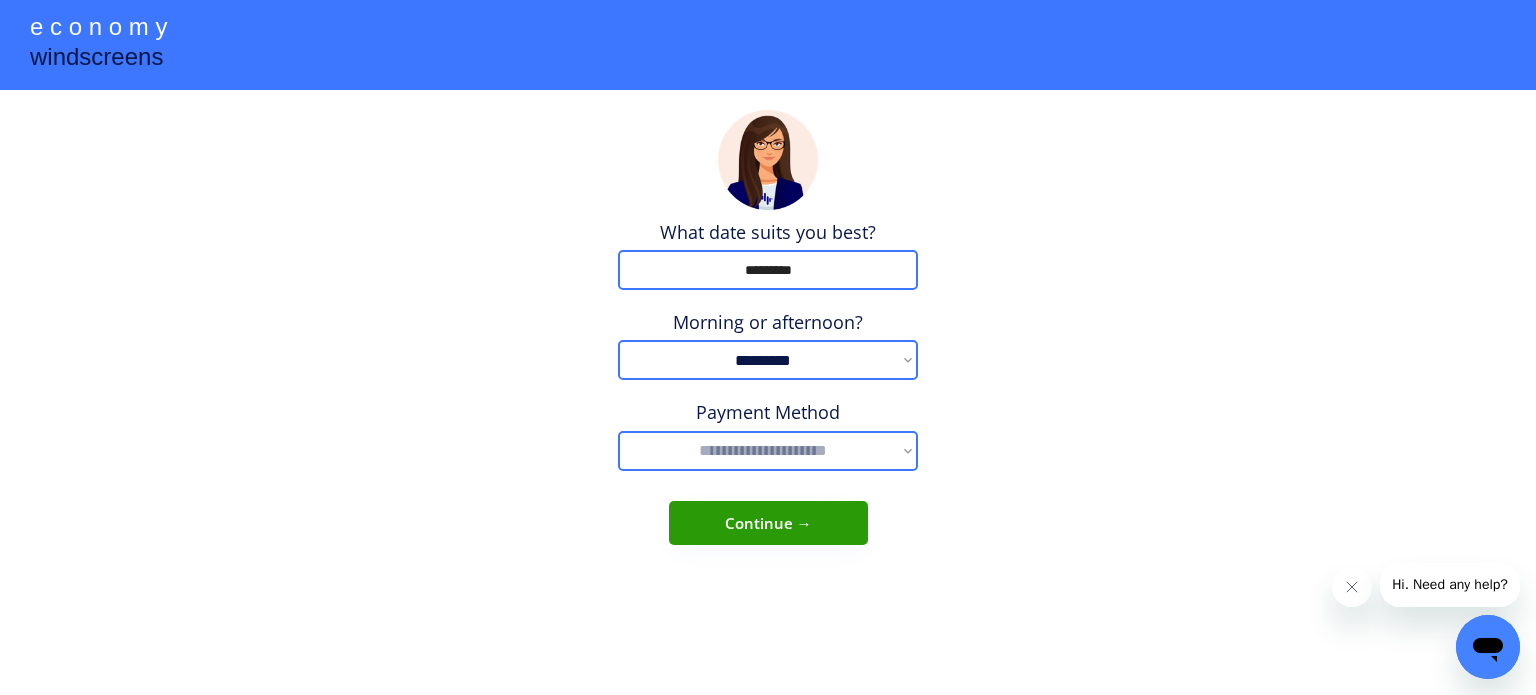 click on "**********" at bounding box center [768, 451] 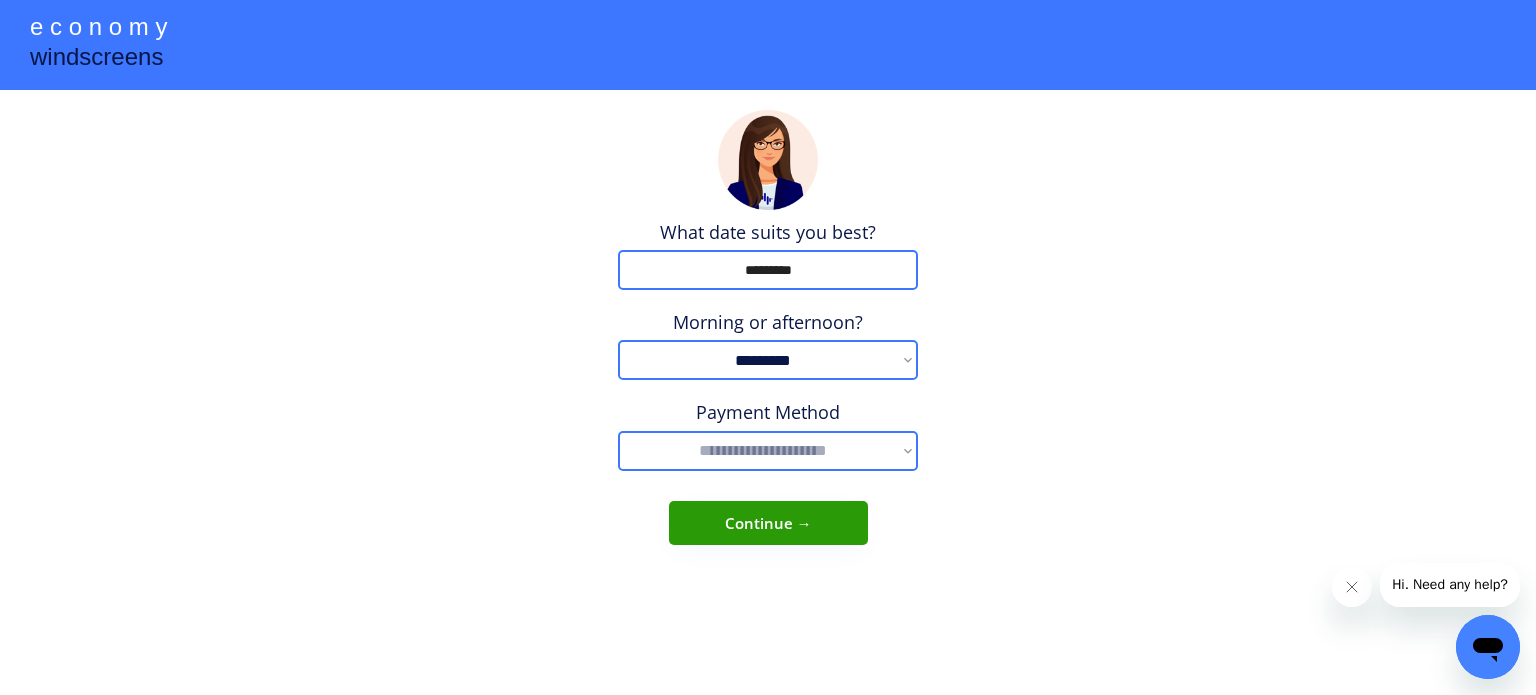 select on "**********" 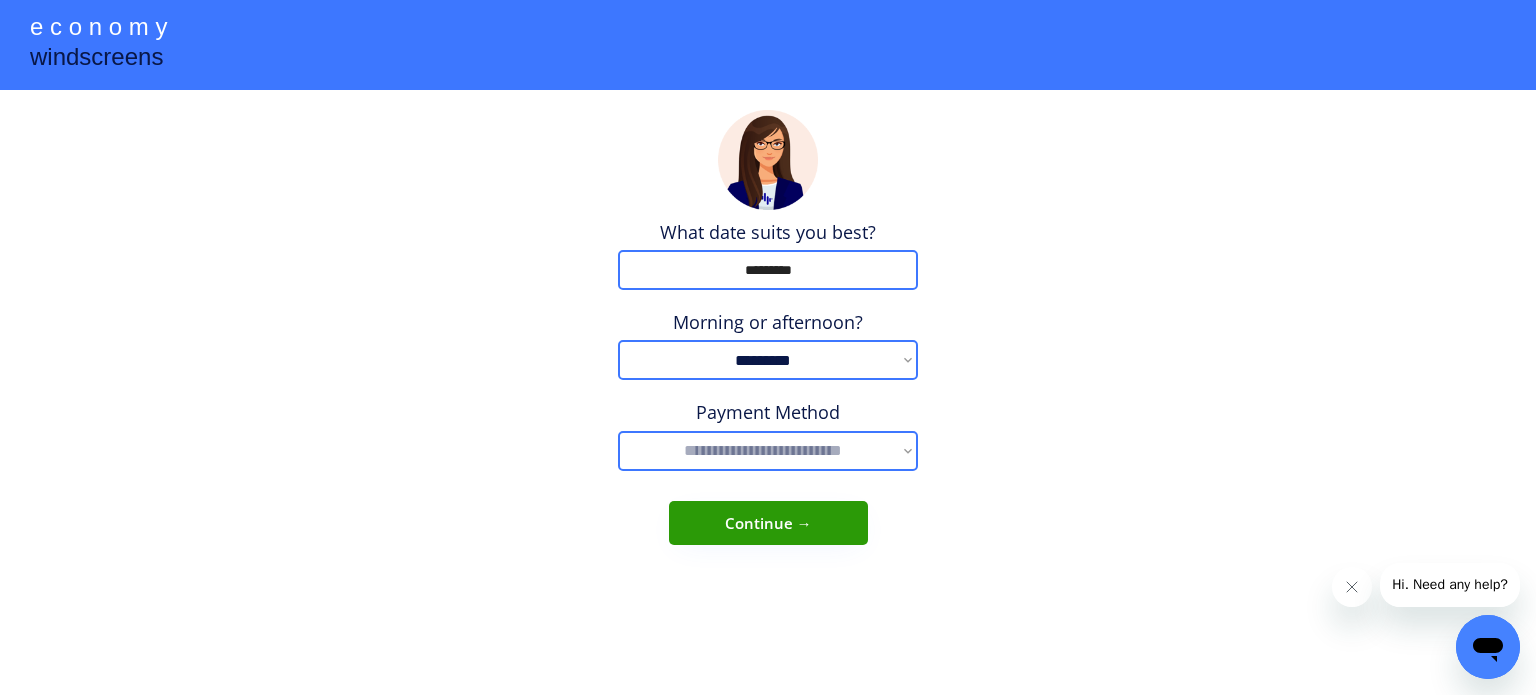 click on "**********" at bounding box center (768, 451) 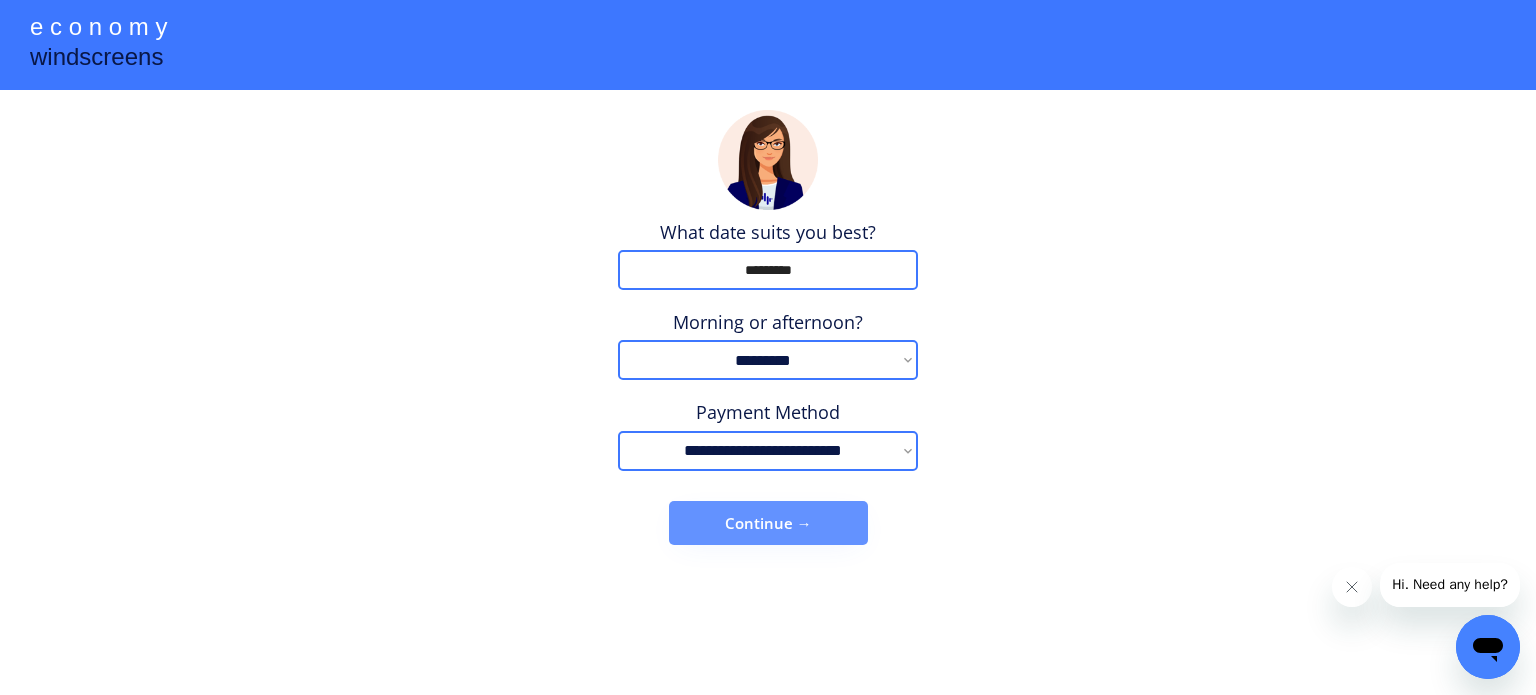 click on "Continue    →" at bounding box center (768, 523) 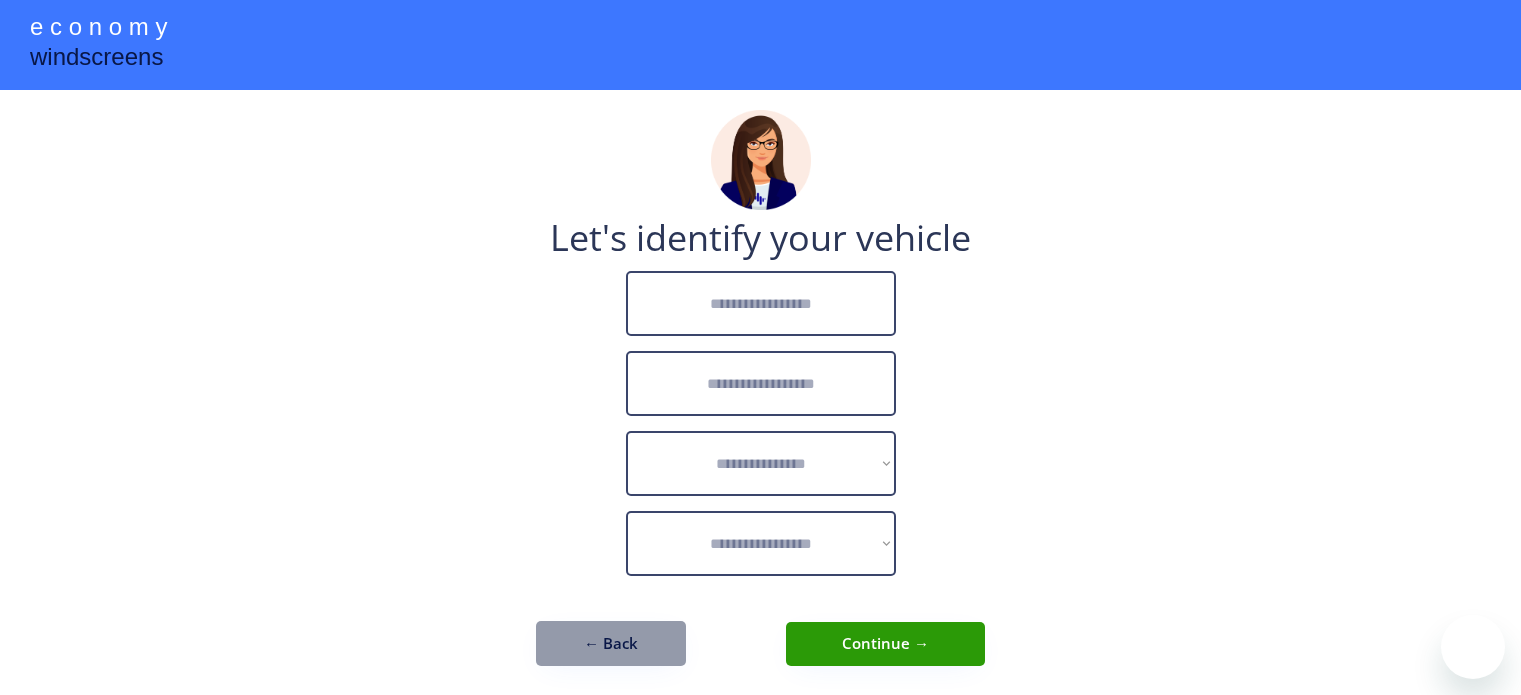 scroll, scrollTop: 0, scrollLeft: 0, axis: both 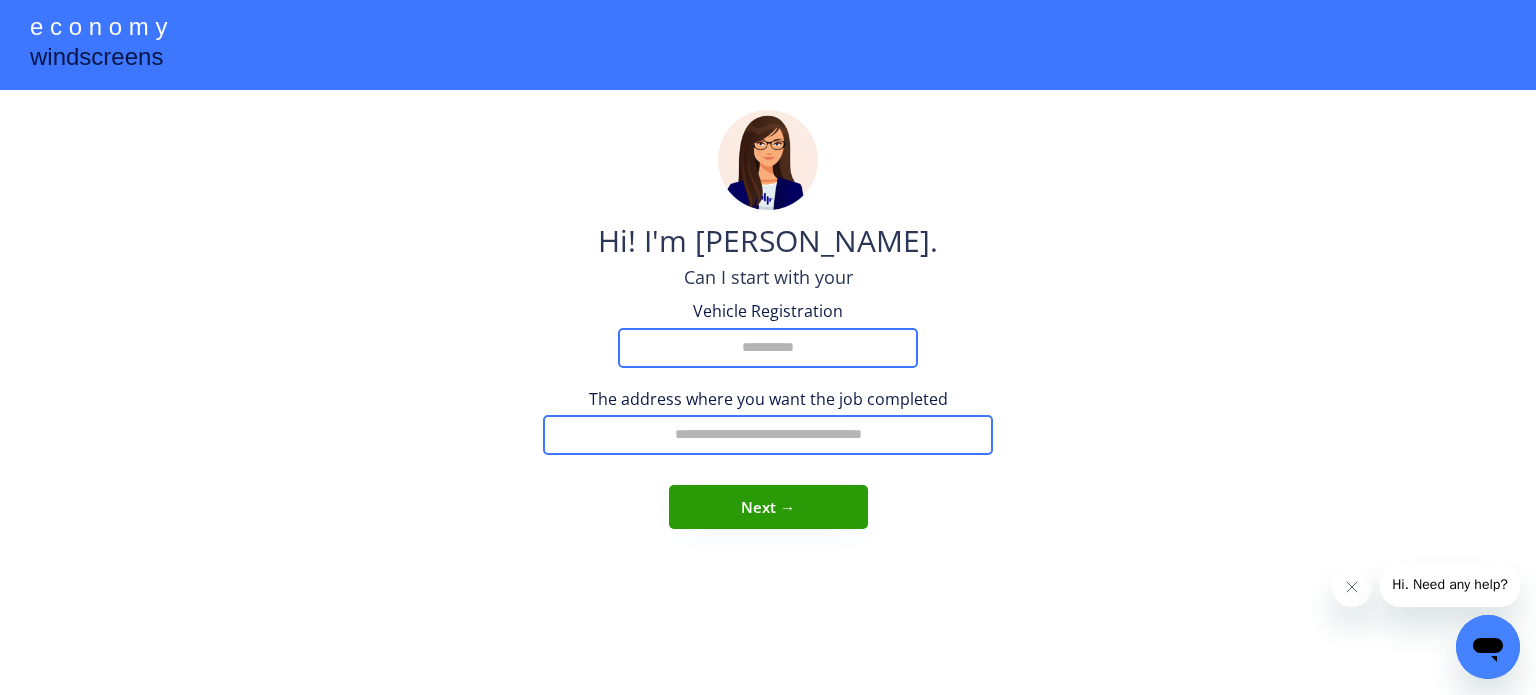 click at bounding box center [768, 348] 